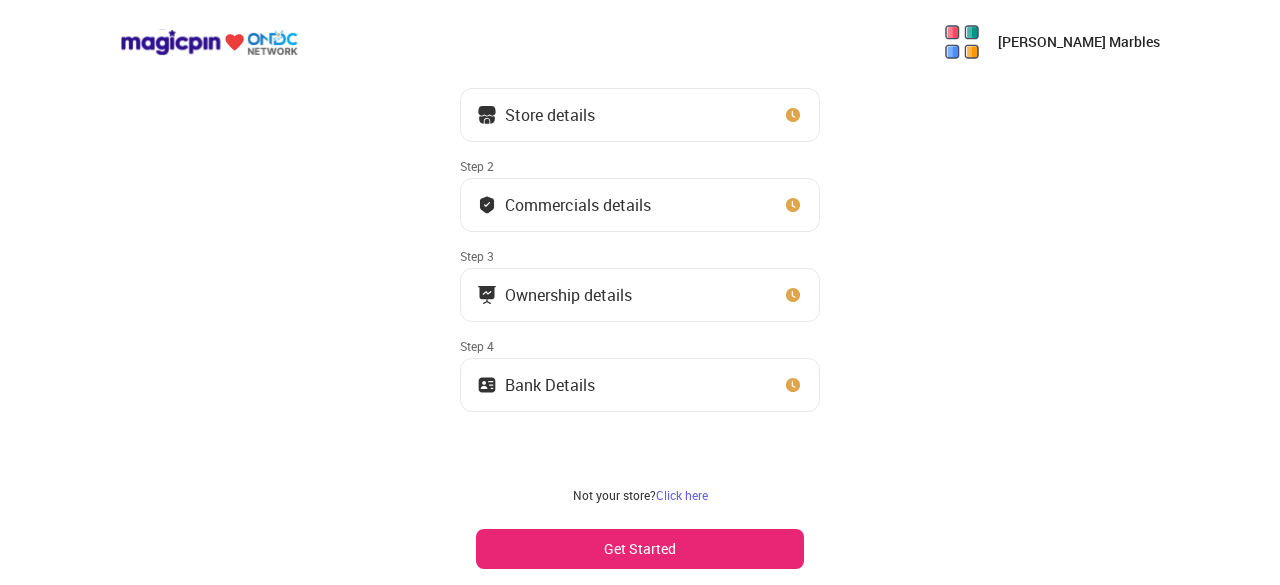 scroll, scrollTop: 127, scrollLeft: 0, axis: vertical 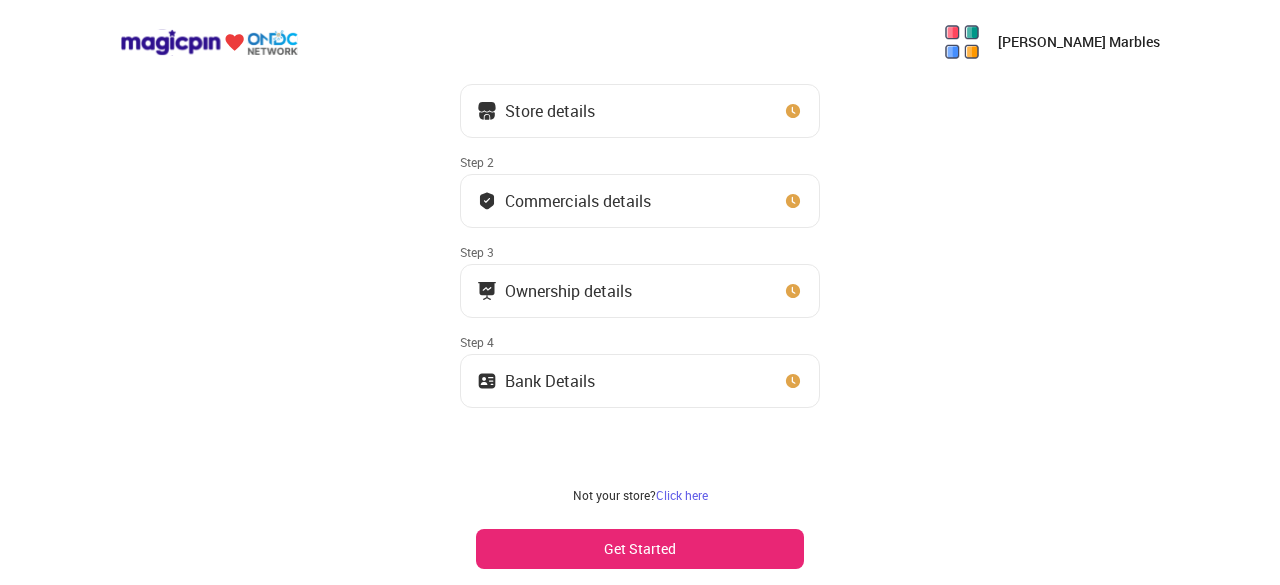 click on "Get Started" at bounding box center [640, 549] 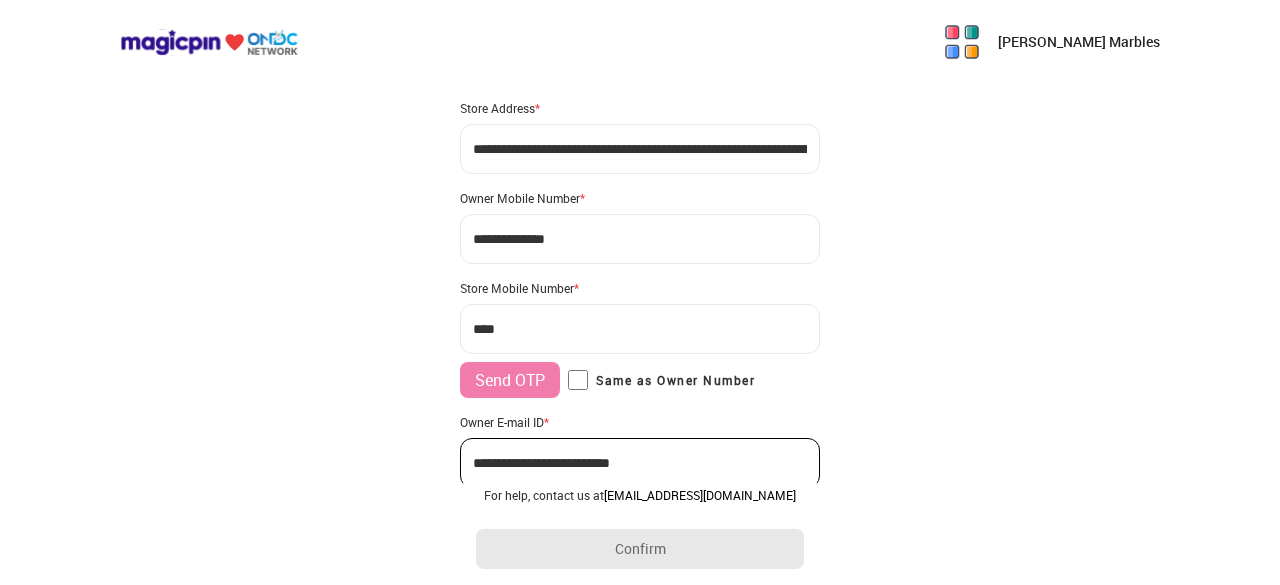 type on "**********" 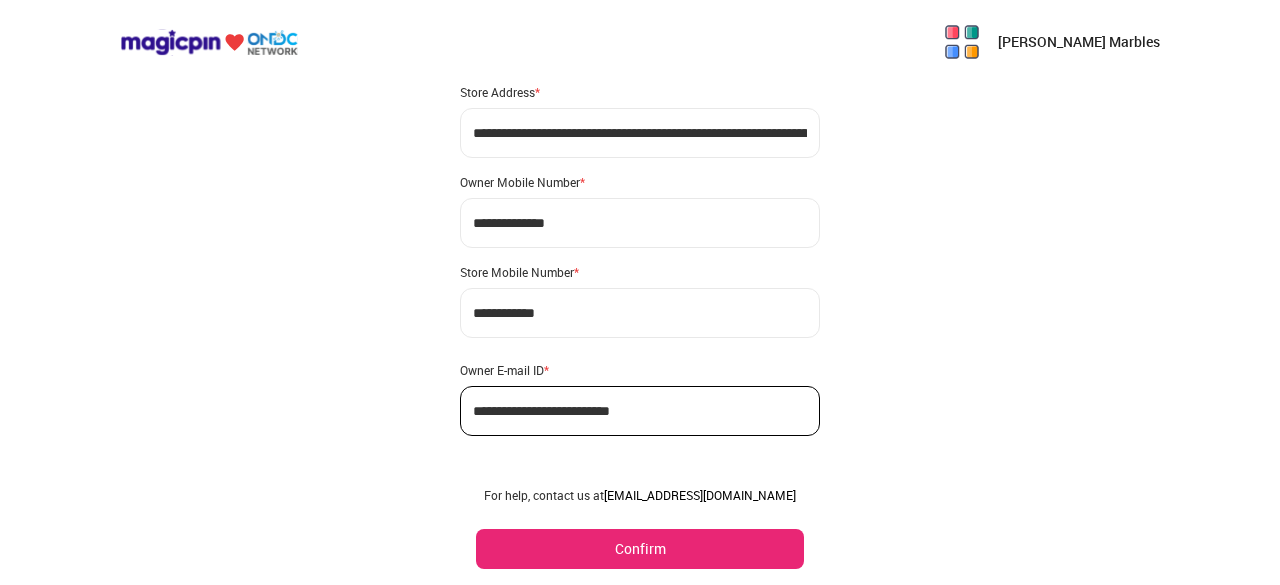 scroll, scrollTop: 170, scrollLeft: 0, axis: vertical 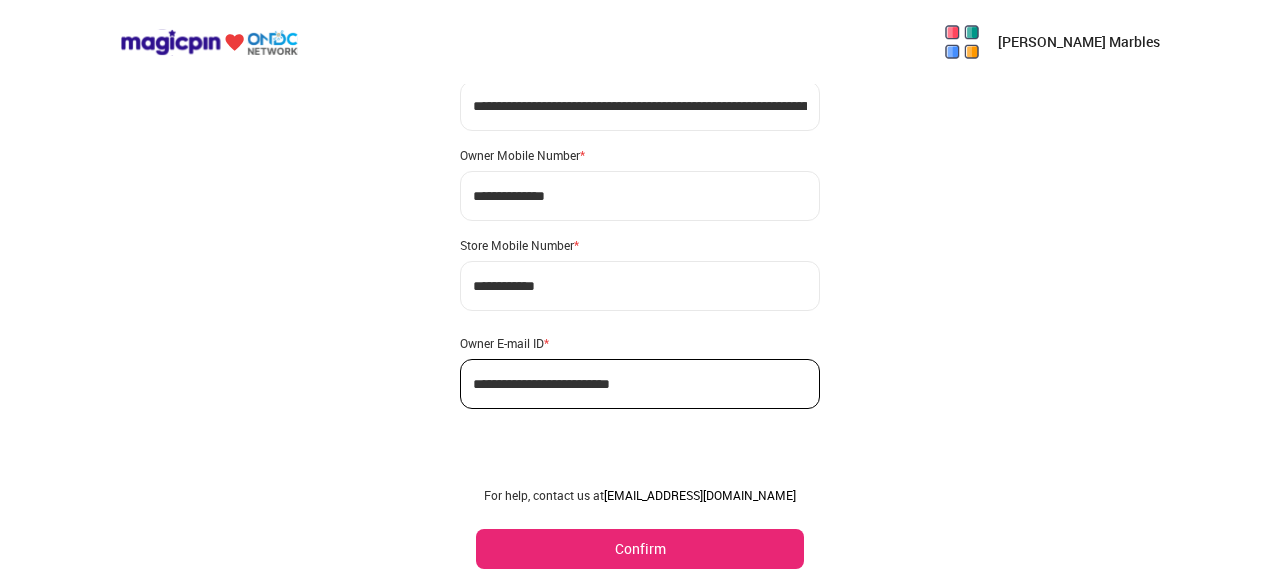 click on "Confirm" at bounding box center [640, 549] 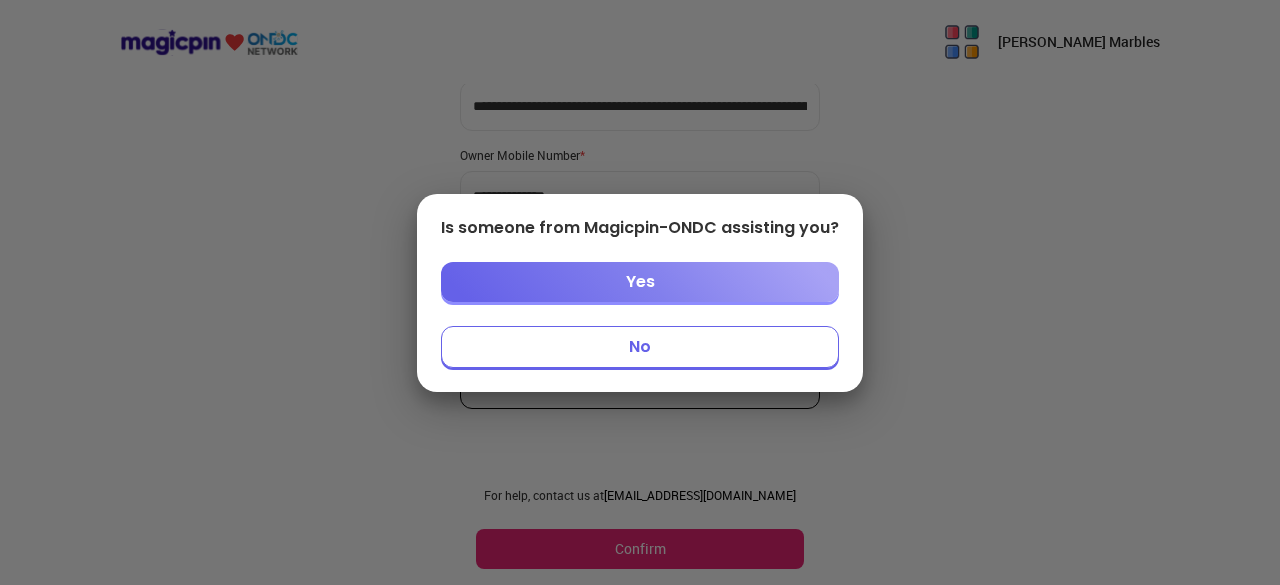 click on "No" at bounding box center (640, 347) 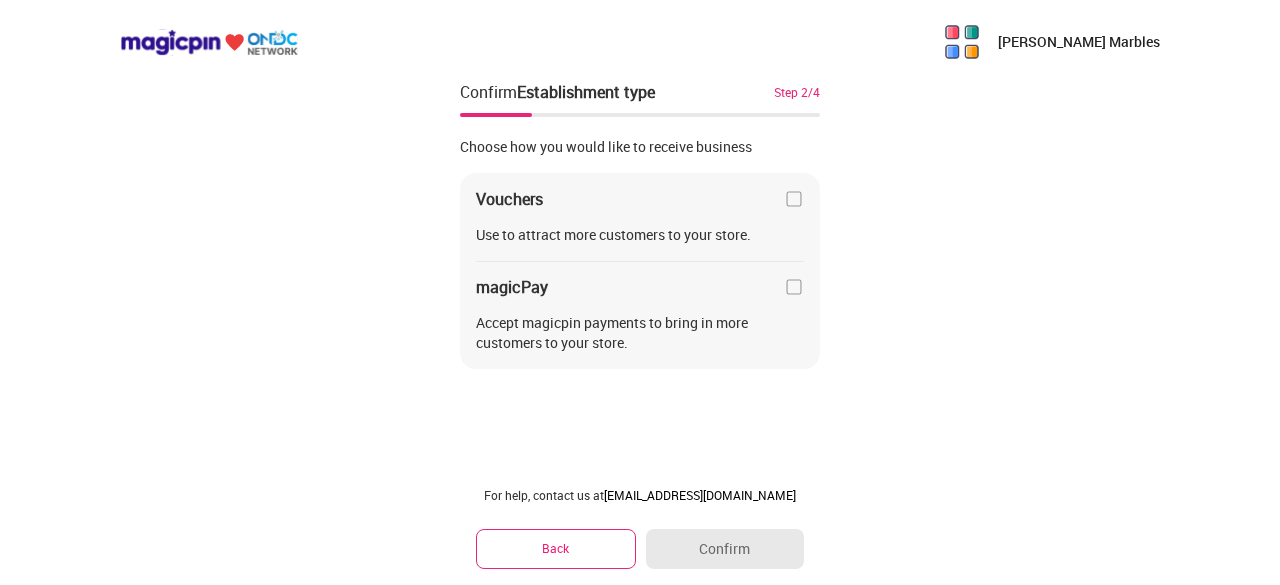 scroll, scrollTop: 0, scrollLeft: 0, axis: both 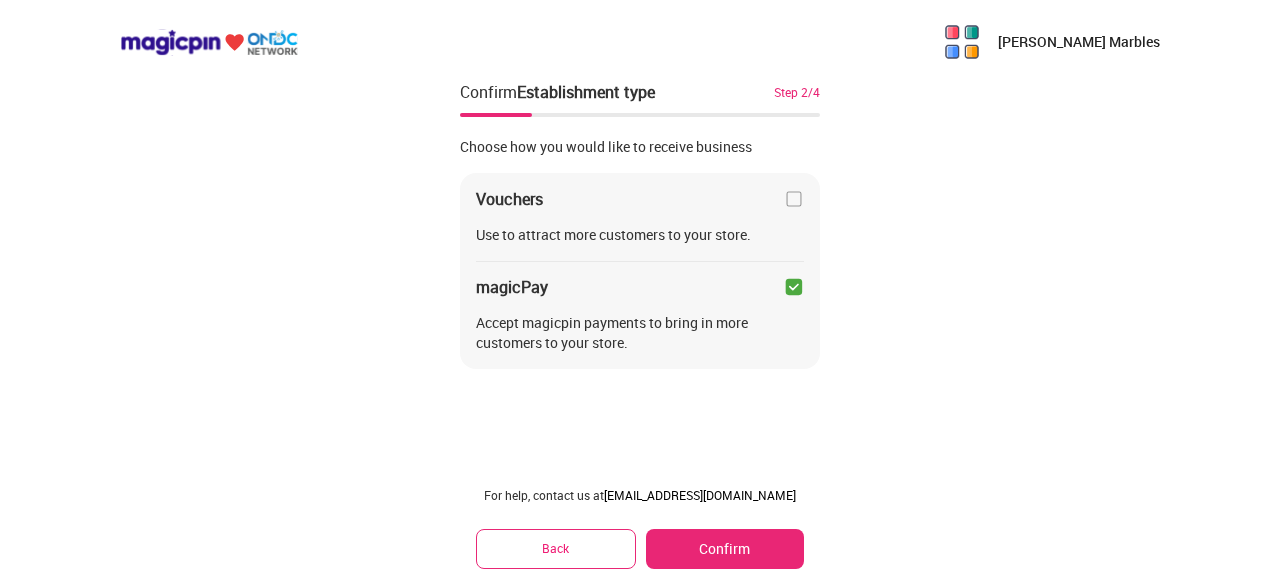 click on "Confirm" at bounding box center (725, 549) 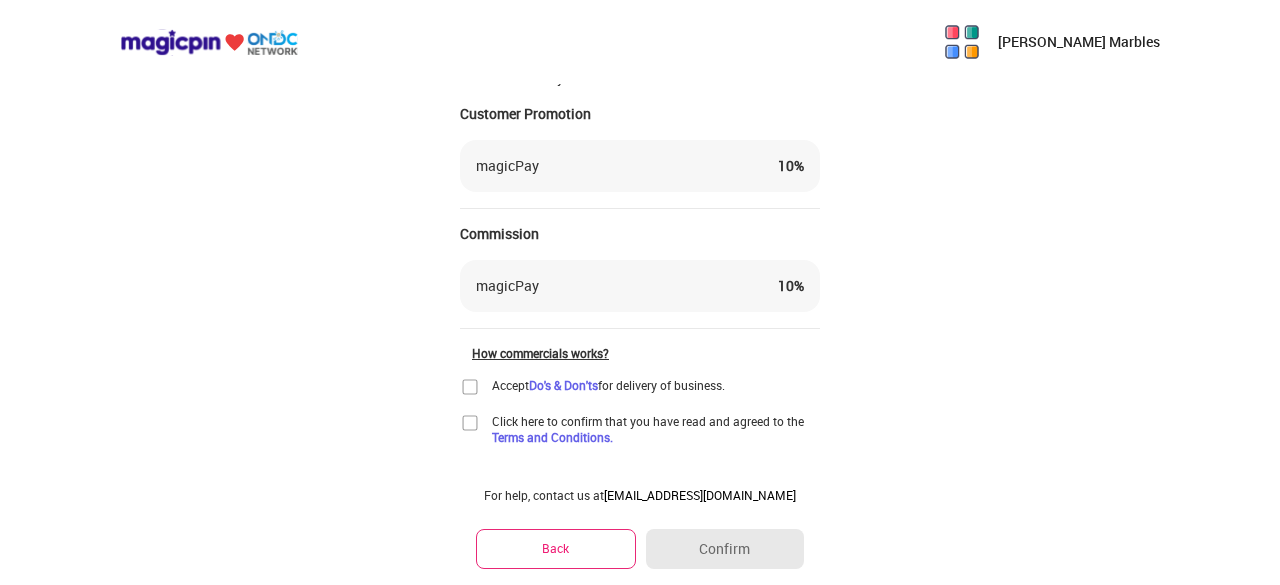 scroll, scrollTop: 108, scrollLeft: 0, axis: vertical 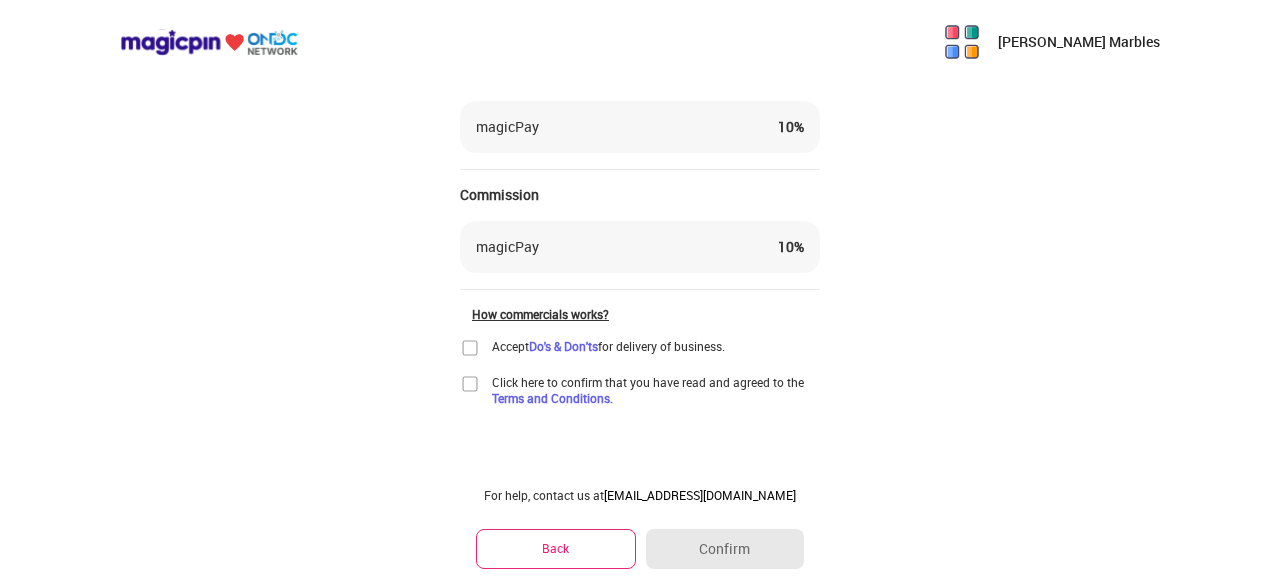 click at bounding box center [470, 348] 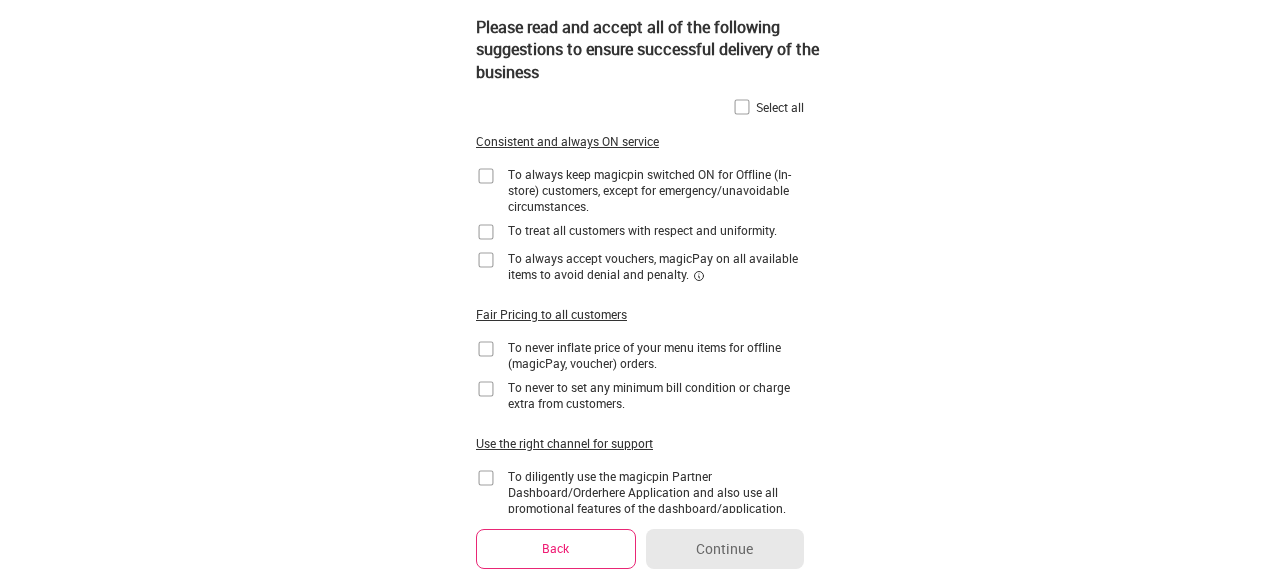 scroll, scrollTop: 0, scrollLeft: 0, axis: both 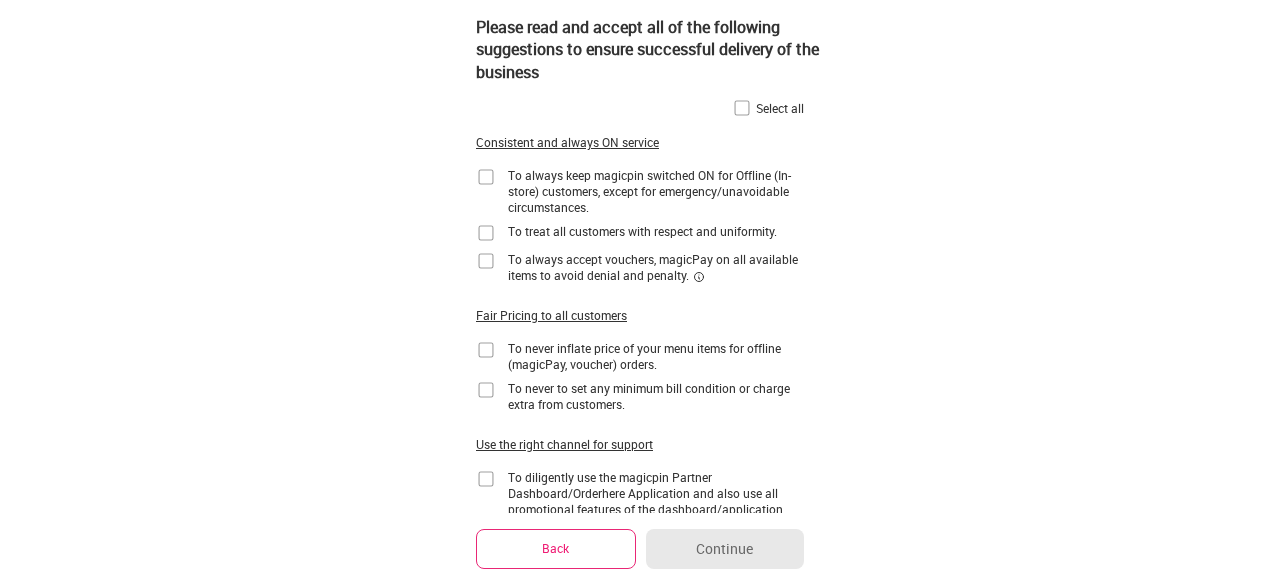 click at bounding box center (742, 108) 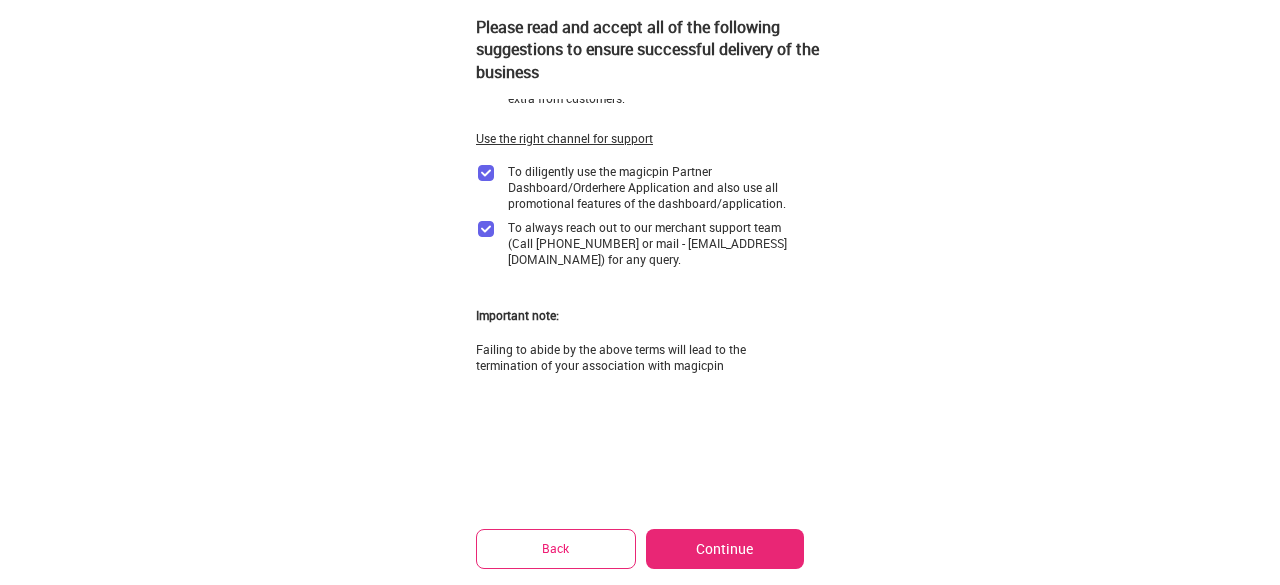 scroll, scrollTop: 307, scrollLeft: 0, axis: vertical 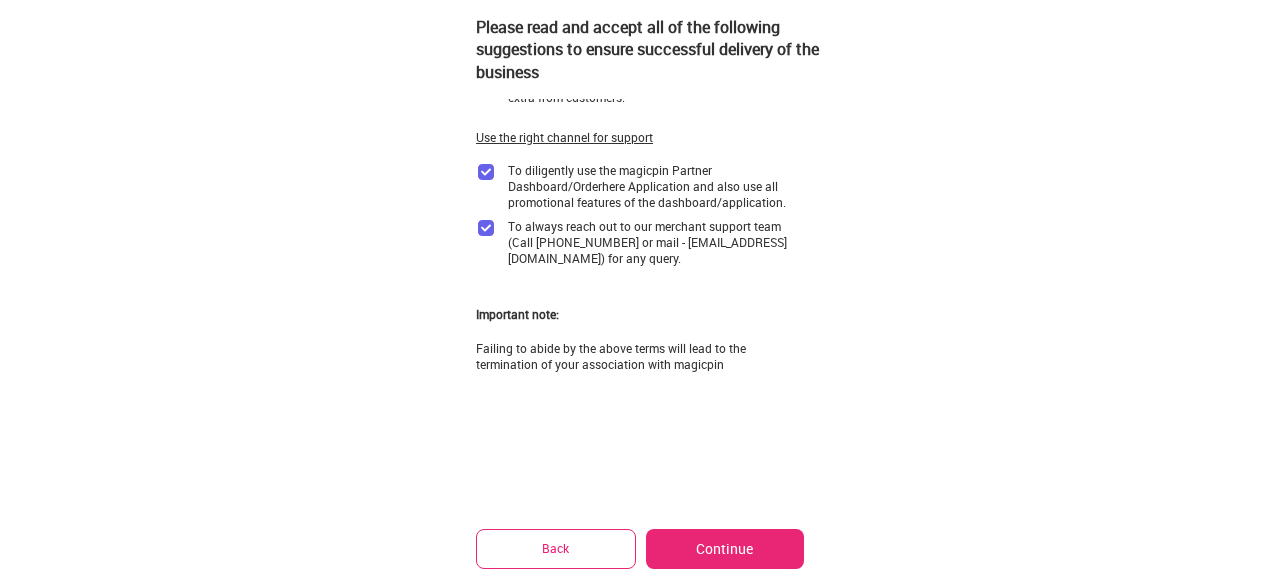 click on "Continue" at bounding box center [725, 549] 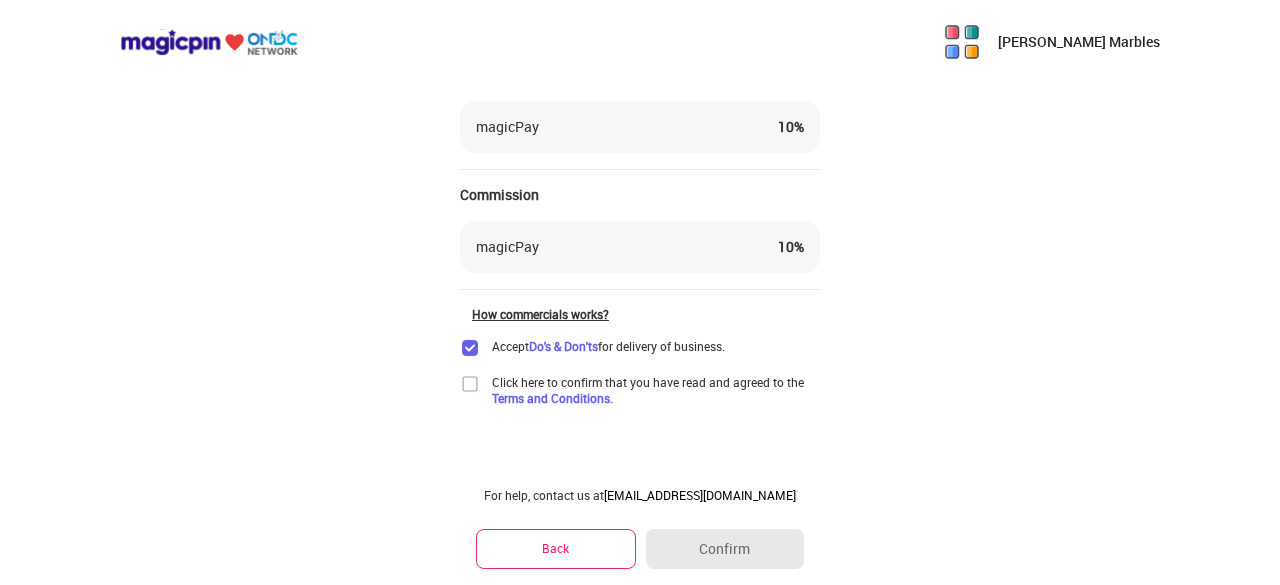 click at bounding box center (470, 384) 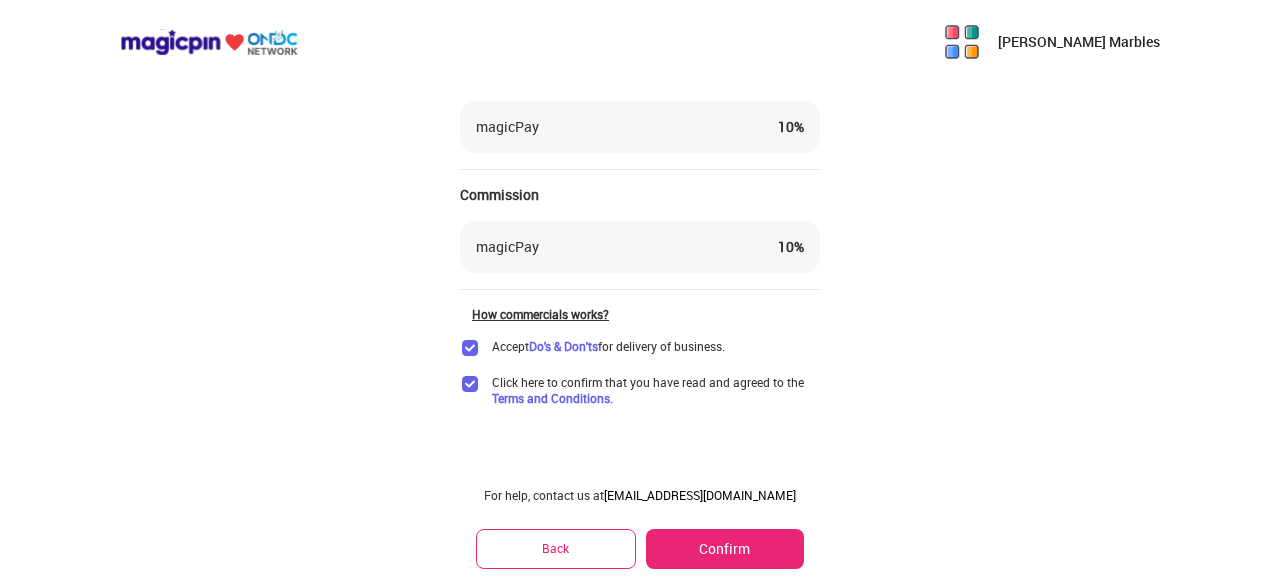click on "Confirm" at bounding box center [725, 549] 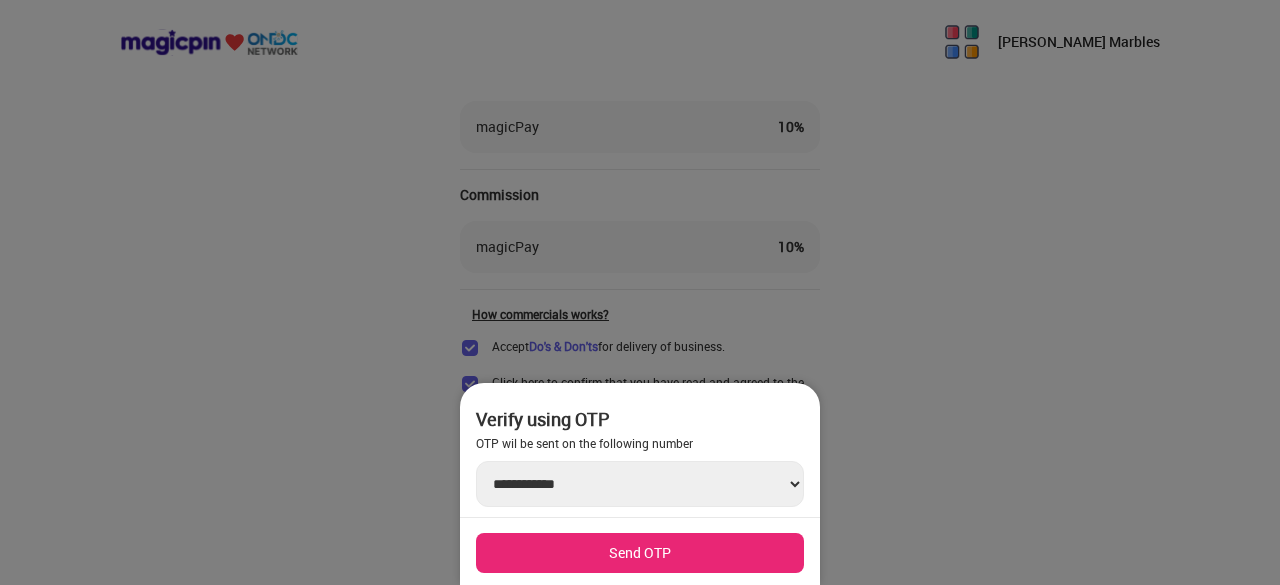 click on "Send OTP" at bounding box center [640, 553] 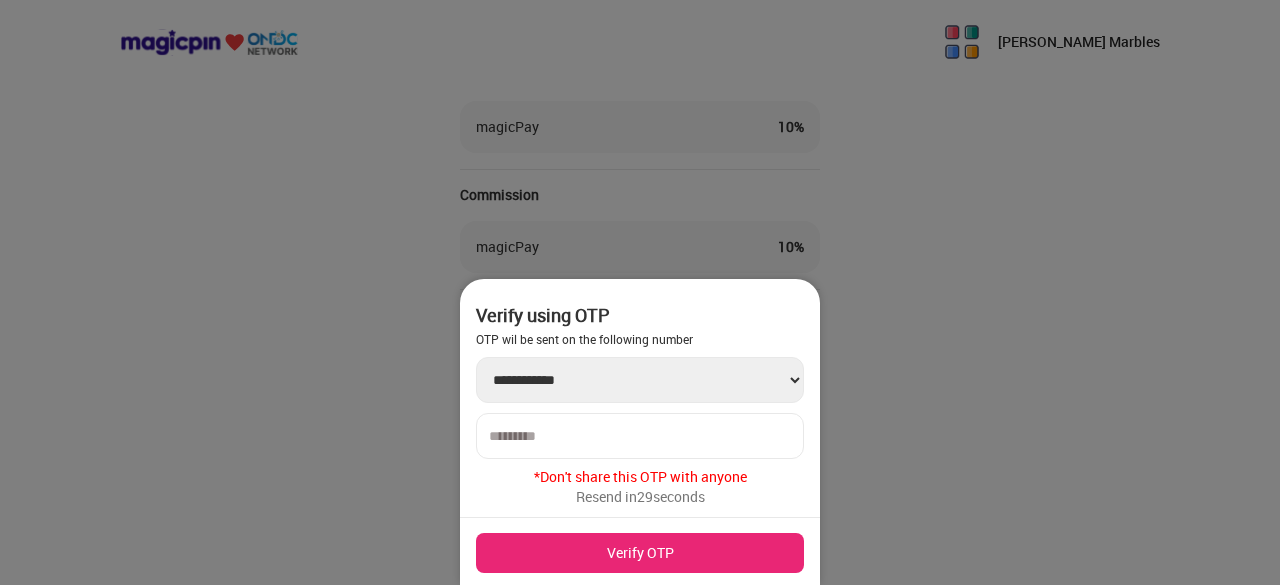 click at bounding box center [640, 436] 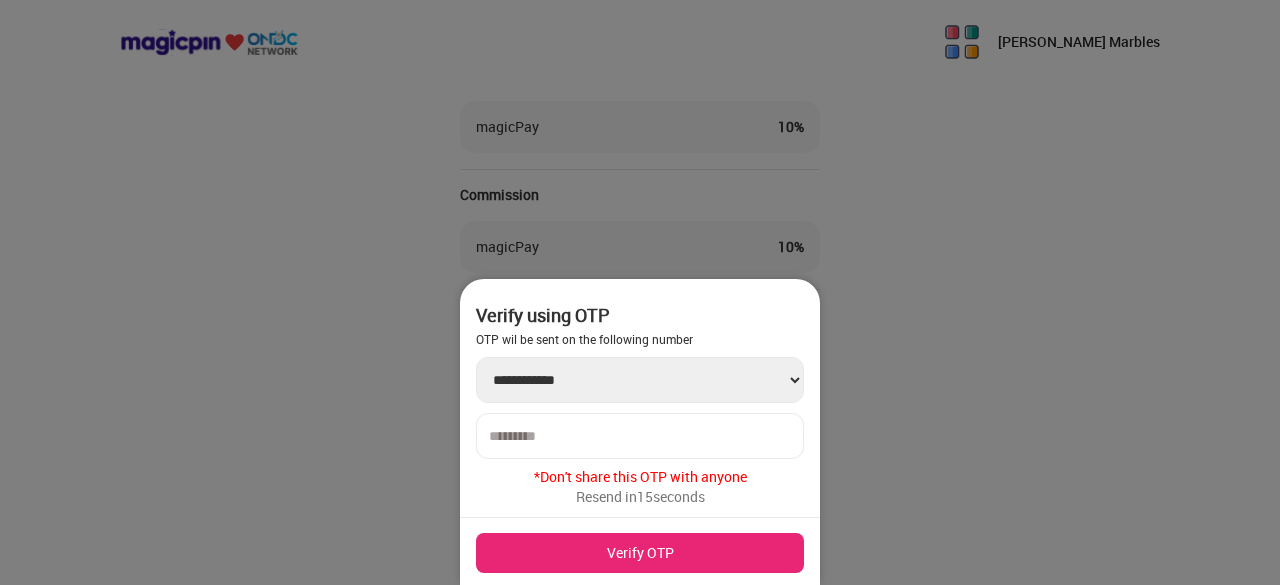click at bounding box center (640, 436) 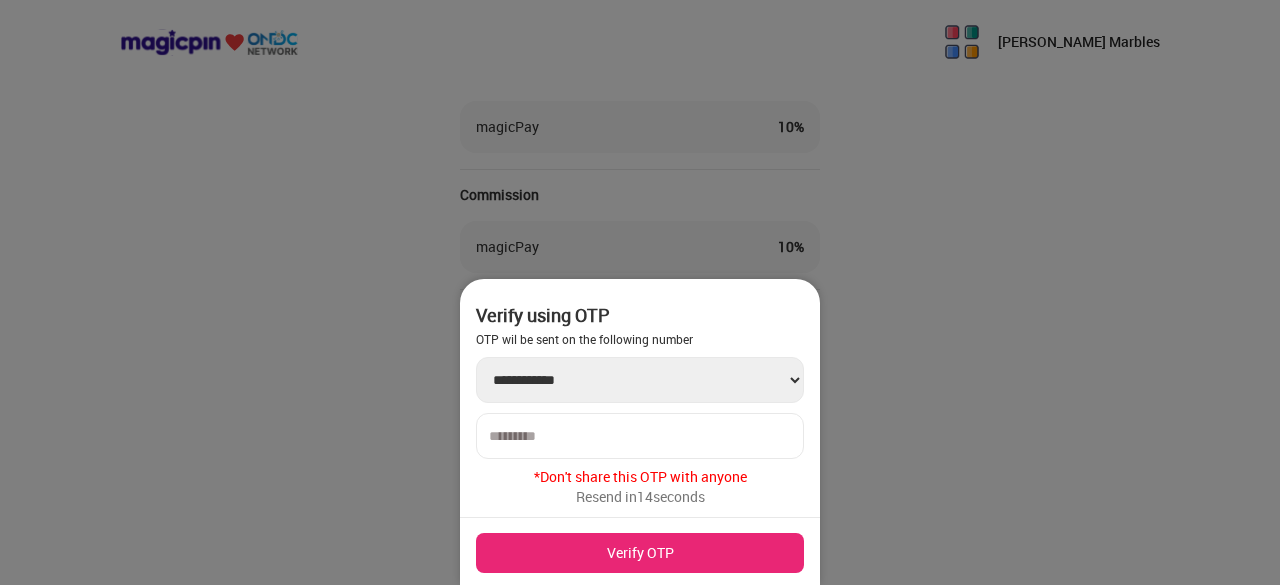 click at bounding box center (640, 436) 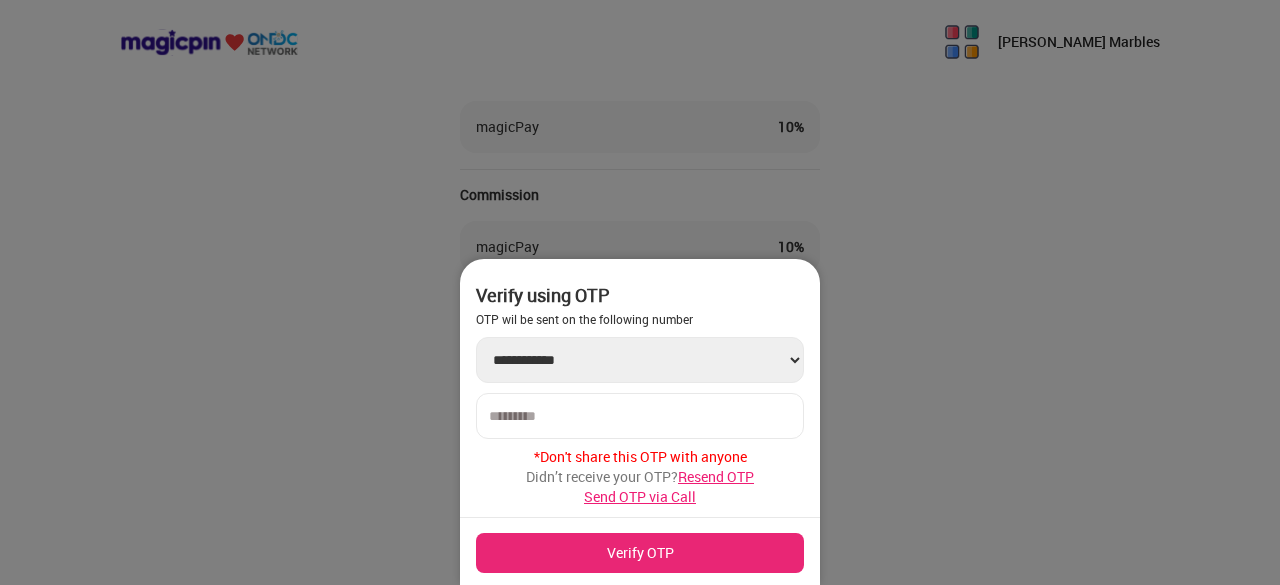 click at bounding box center [640, 292] 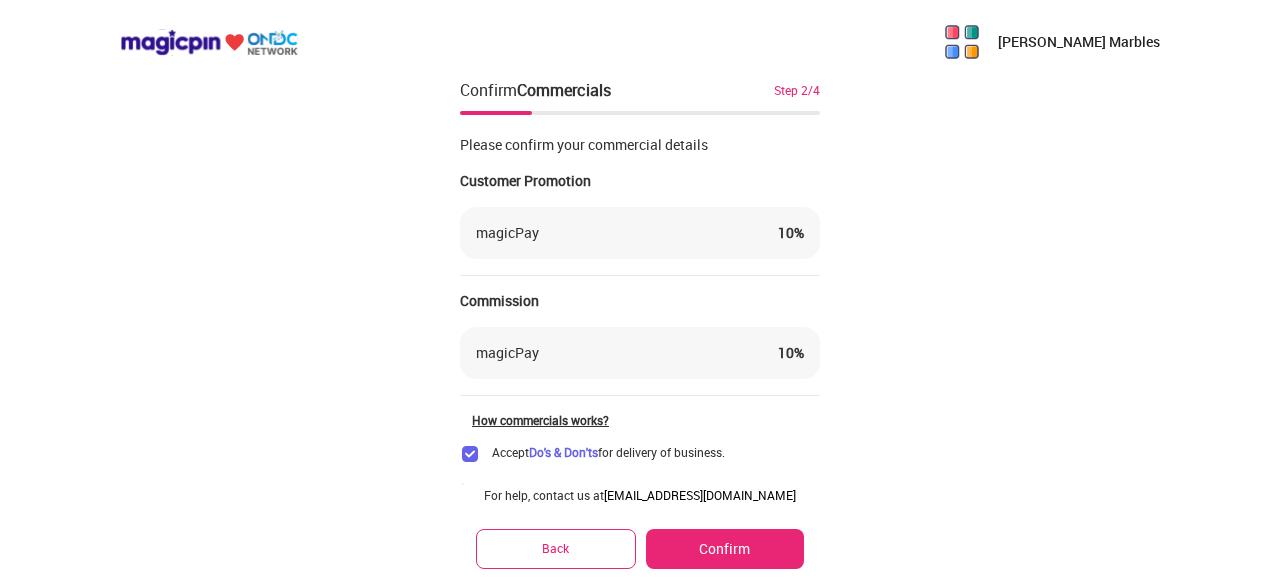 scroll, scrollTop: 0, scrollLeft: 0, axis: both 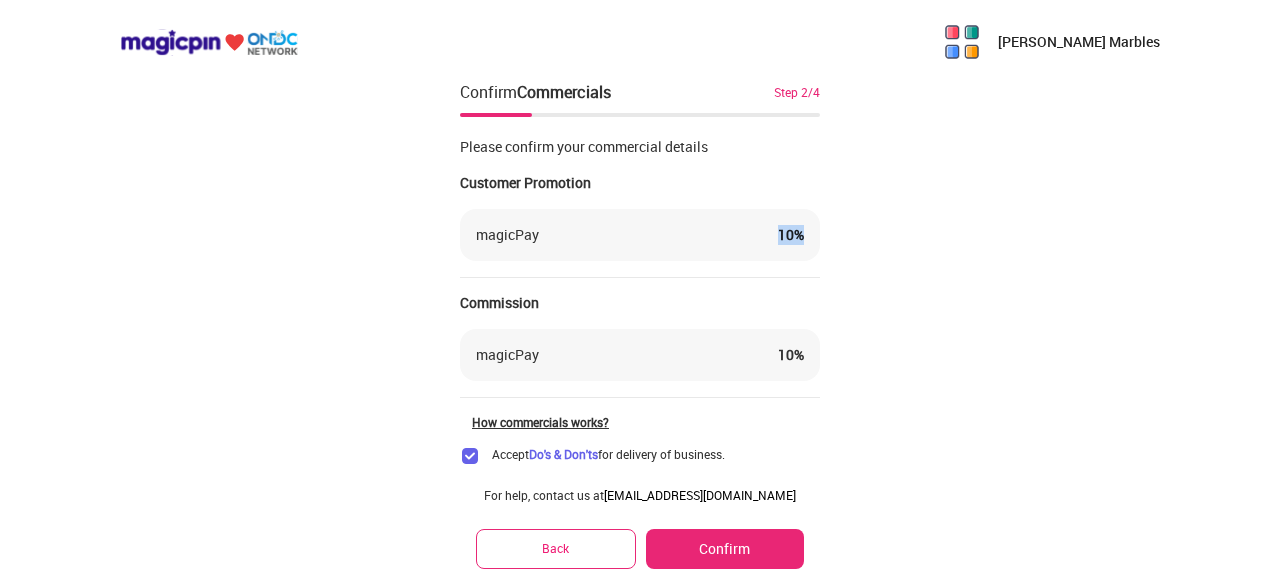 drag, startPoint x: 771, startPoint y: 232, endPoint x: 802, endPoint y: 233, distance: 31.016125 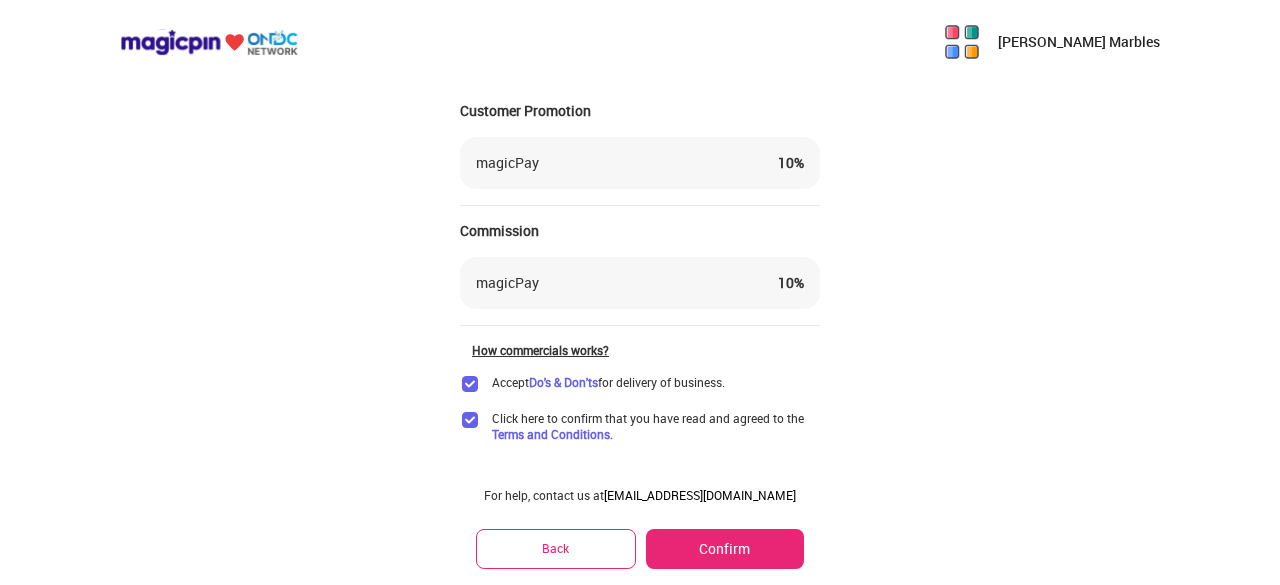 scroll, scrollTop: 108, scrollLeft: 0, axis: vertical 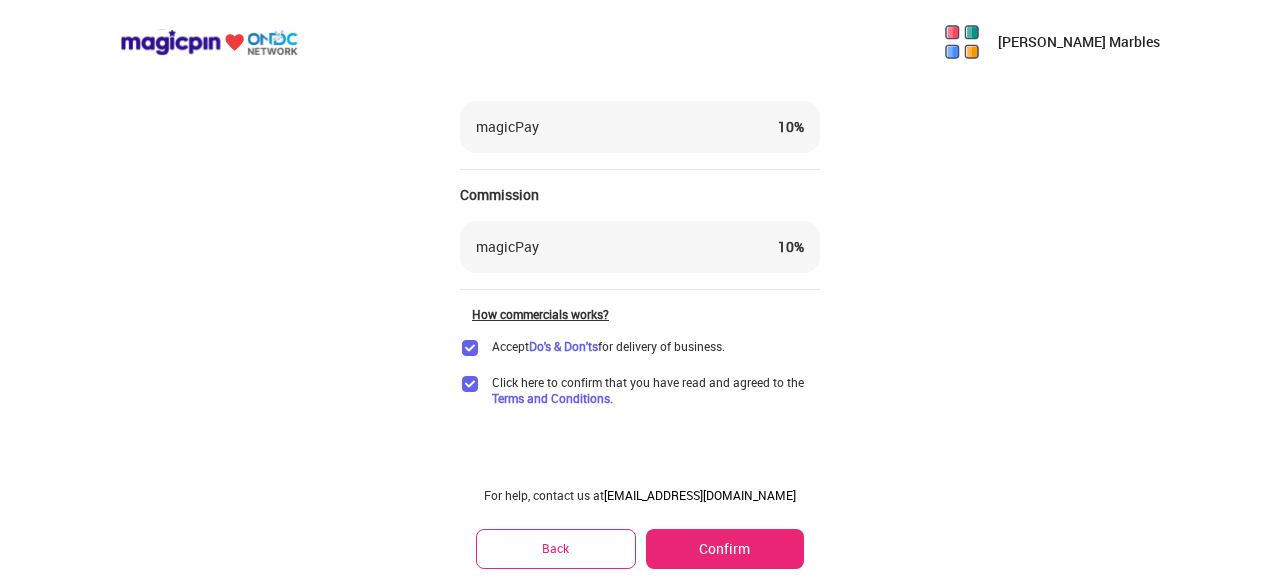 click on "Confirm" at bounding box center [725, 549] 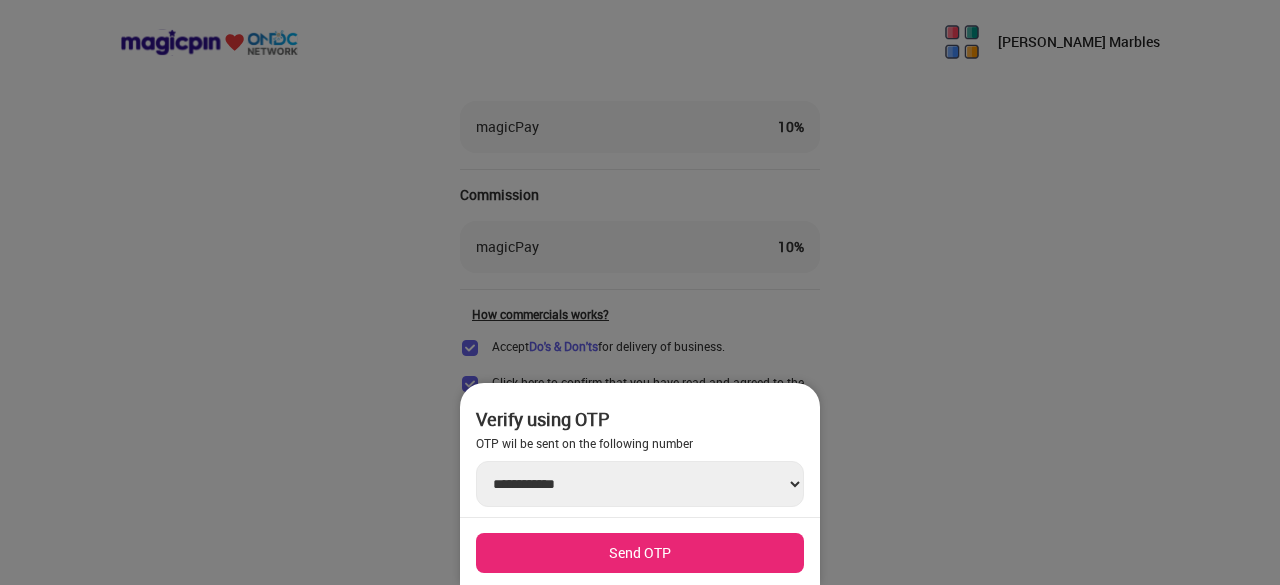 click on "Send OTP" at bounding box center (640, 553) 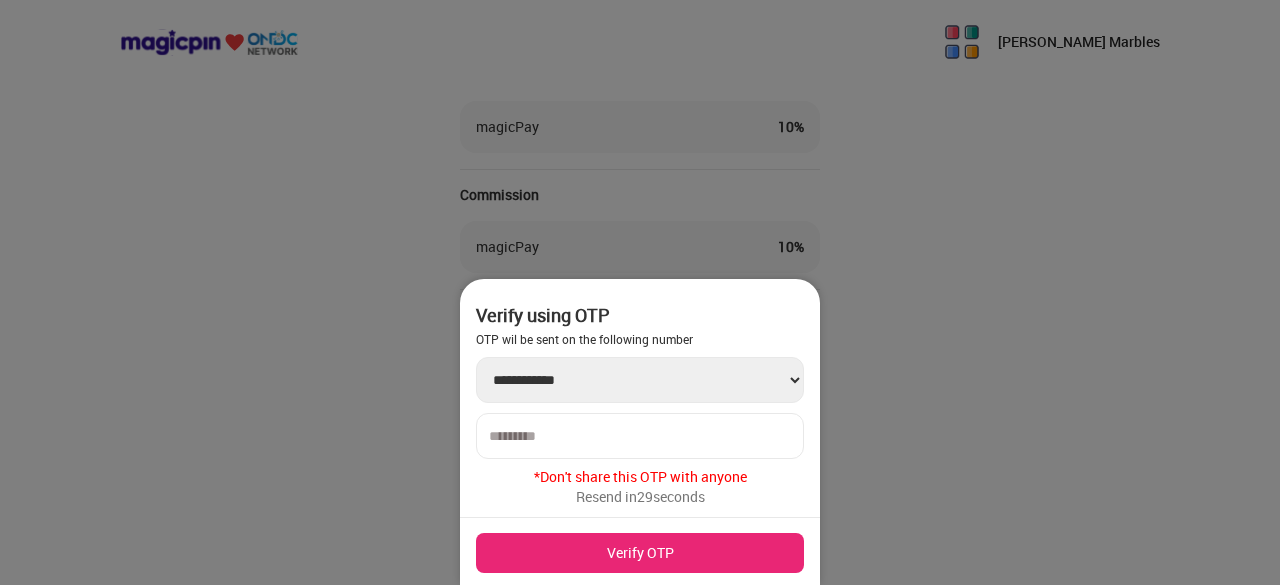 click at bounding box center [640, 436] 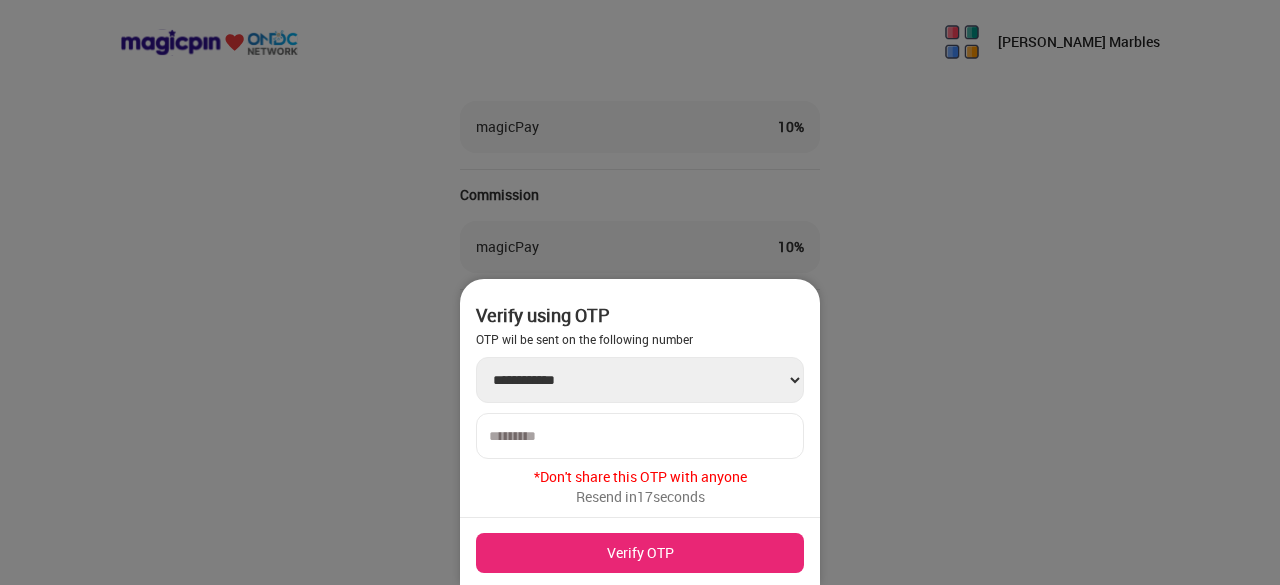 click on "Verify OTP" at bounding box center [640, 553] 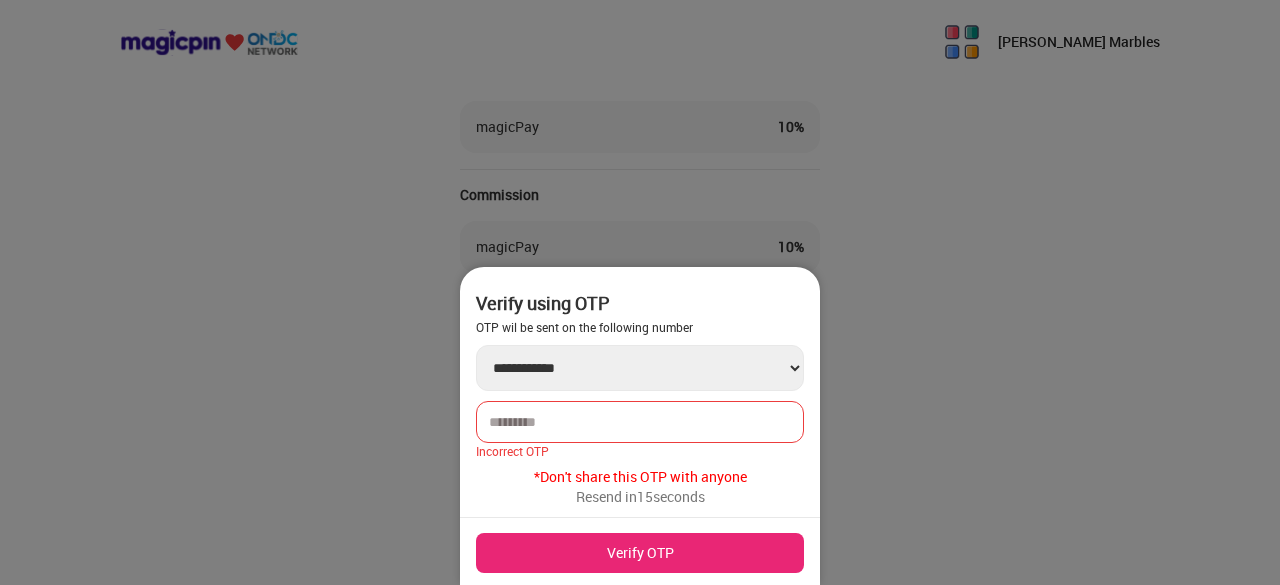 click on "******" at bounding box center [640, 422] 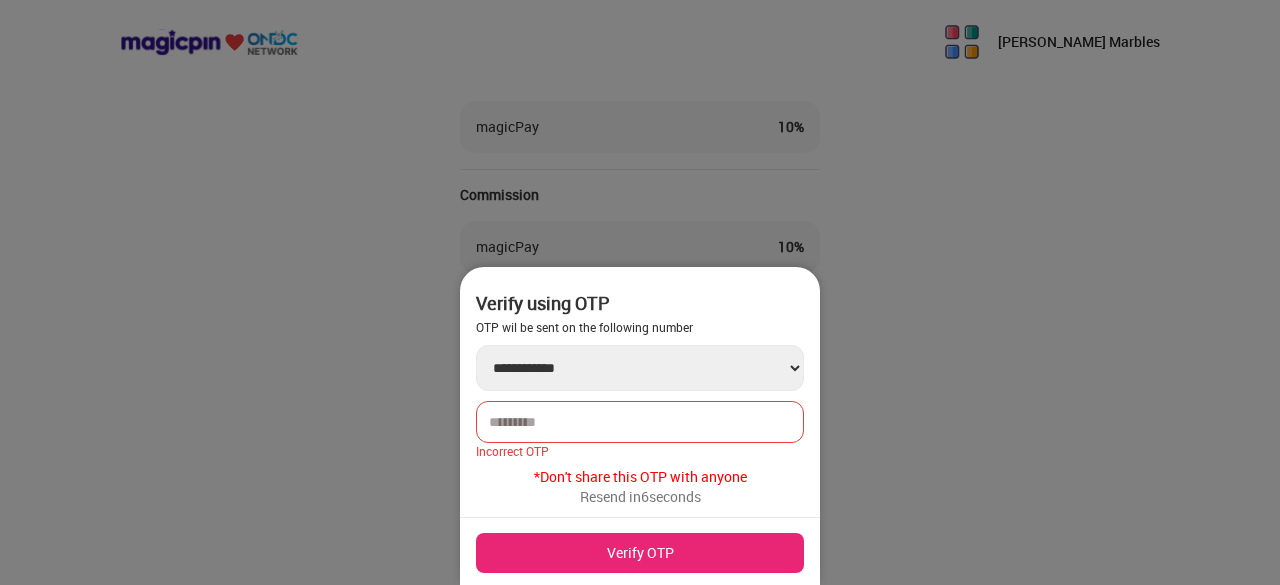 drag, startPoint x: 554, startPoint y: 413, endPoint x: 406, endPoint y: 388, distance: 150.09663 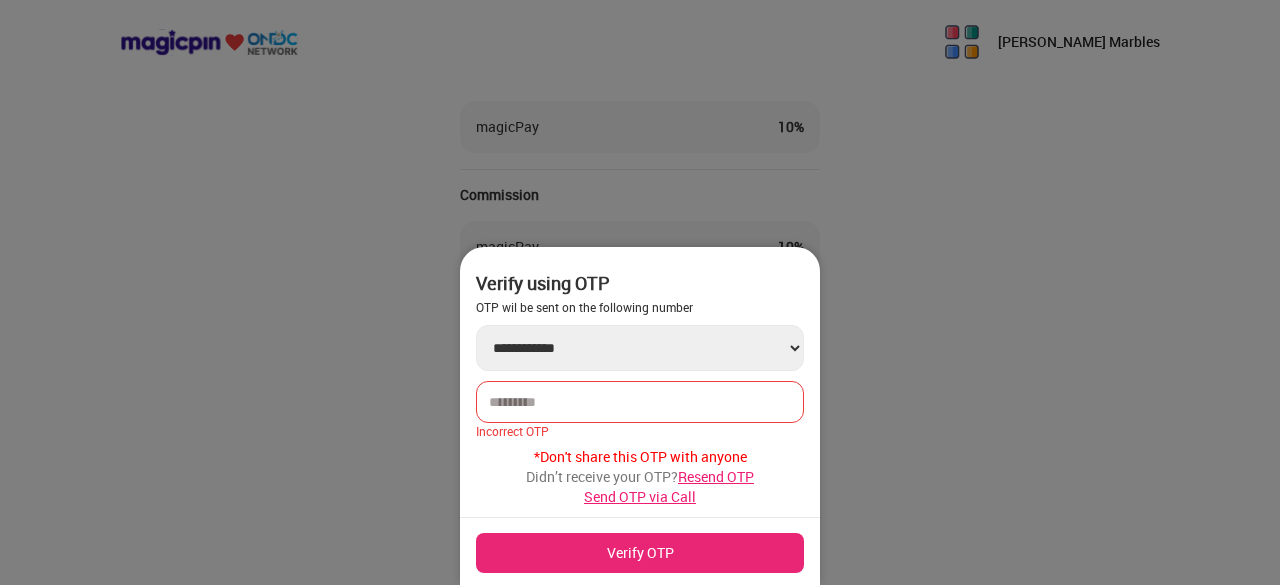 type on "******" 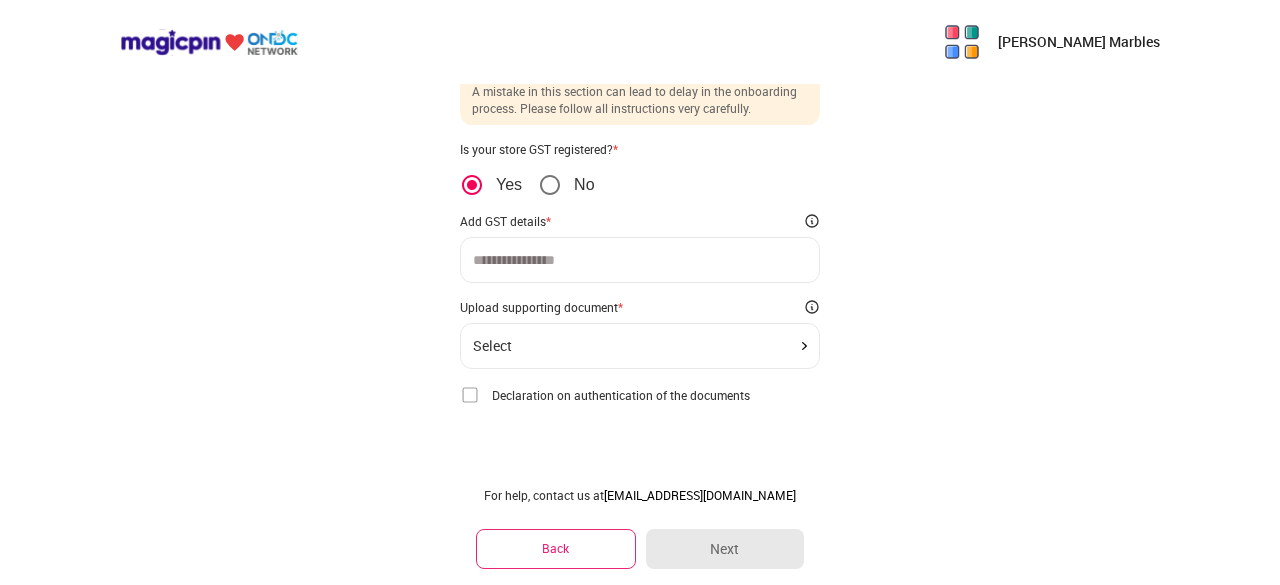 scroll, scrollTop: 60, scrollLeft: 0, axis: vertical 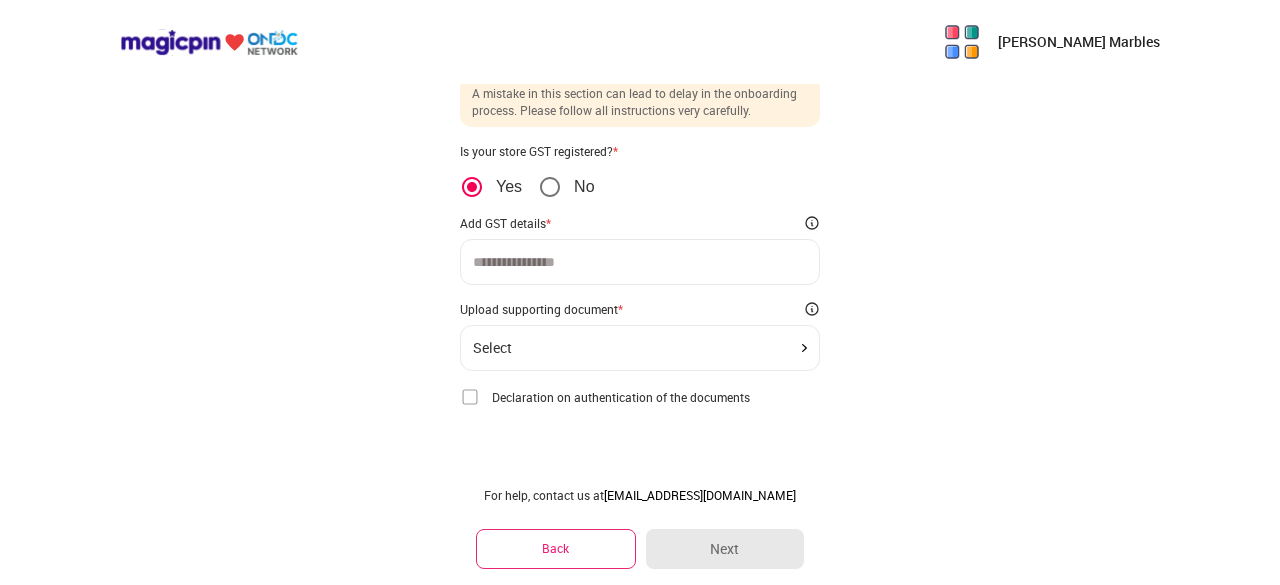 click on "[PERSON_NAME] Marbles Enter  Ownership details Step 3/4 A mistake in this section can lead to delay in the onboarding process. Please follow all instructions very carefully. Is your store GST registered? * Yes No Add GST details * Upload supporting document * Select Declaration on authentication of the documents I/We hereby declare that the particulars provided above, and the documents provided along with this form, are true, correct, and complete to the best of our knowledge and belief and have been legally obtained from the respective issuing authorities. In case of any change in any of the aforementioned particulars, we undertake to notify magicpin immediately in writing. We shall be personally responsible and liable if any of the information mentioned above is found to be incorrect. I accept this declaration Confirm For help, contact us at  [EMAIL_ADDRESS][DOMAIN_NAME] Back Next" at bounding box center [640, 263] 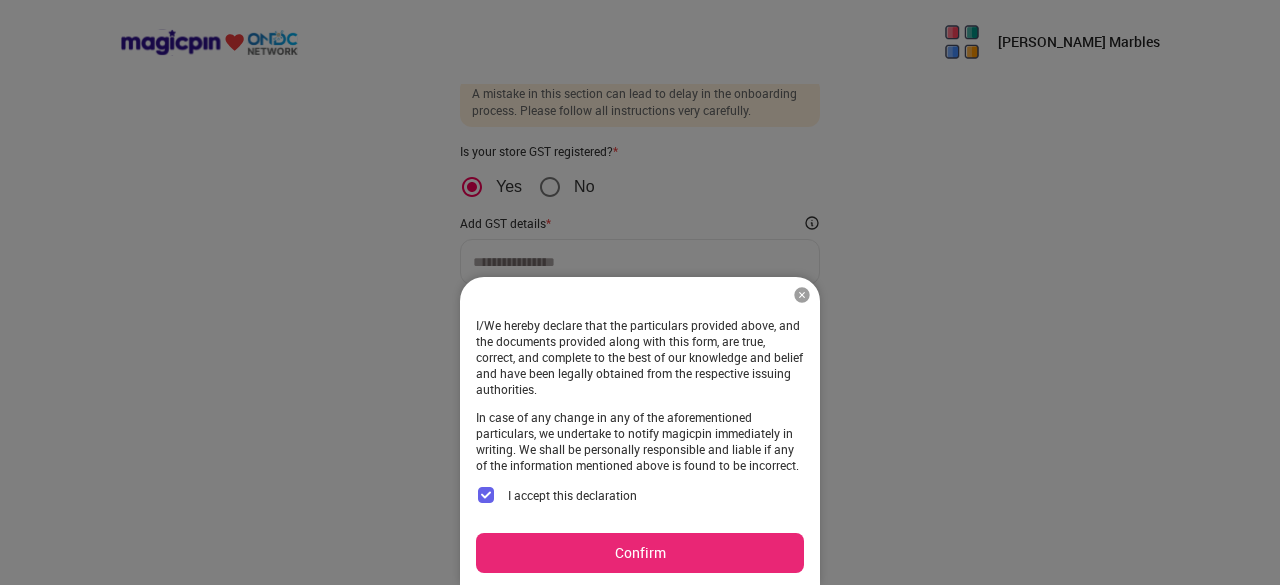 click at bounding box center [802, 295] 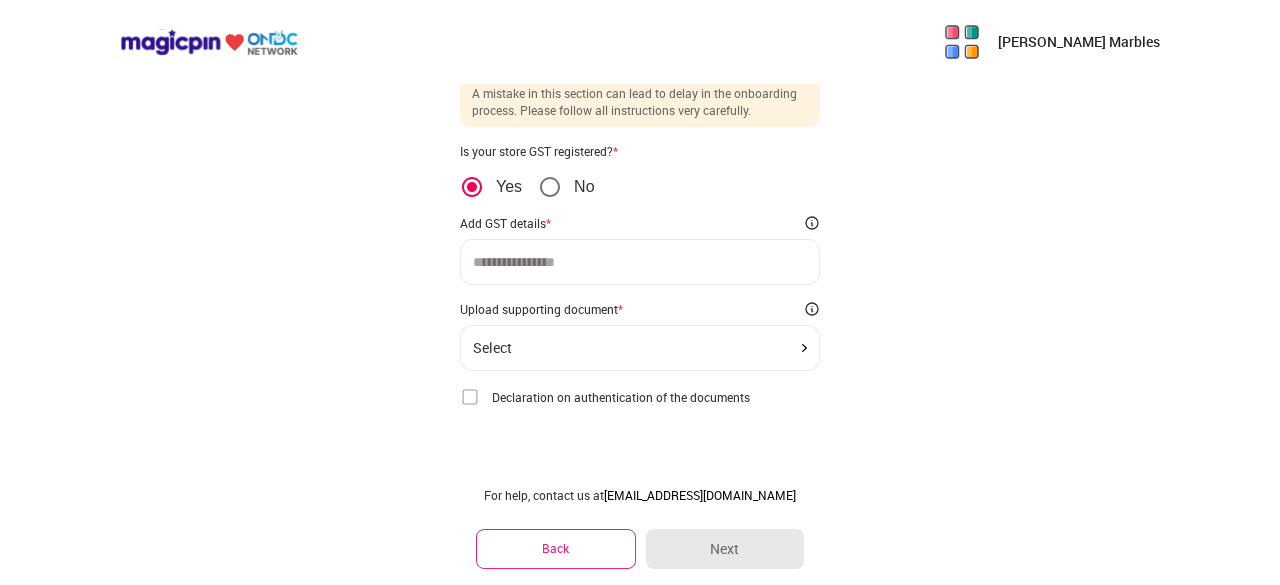 click at bounding box center [640, 262] 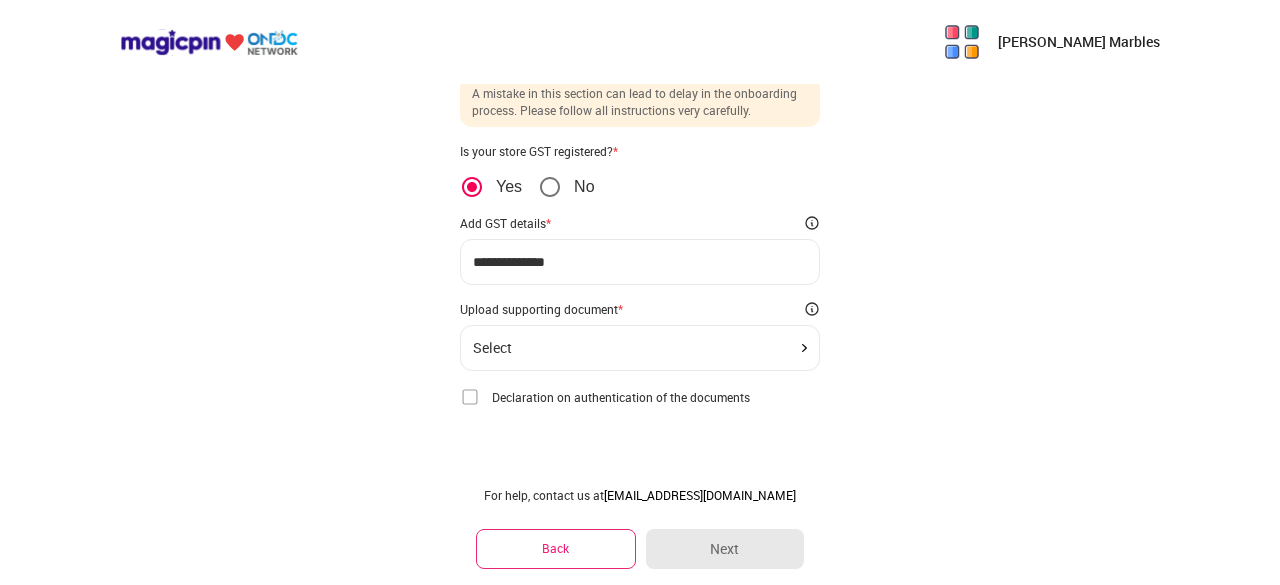 type on "**********" 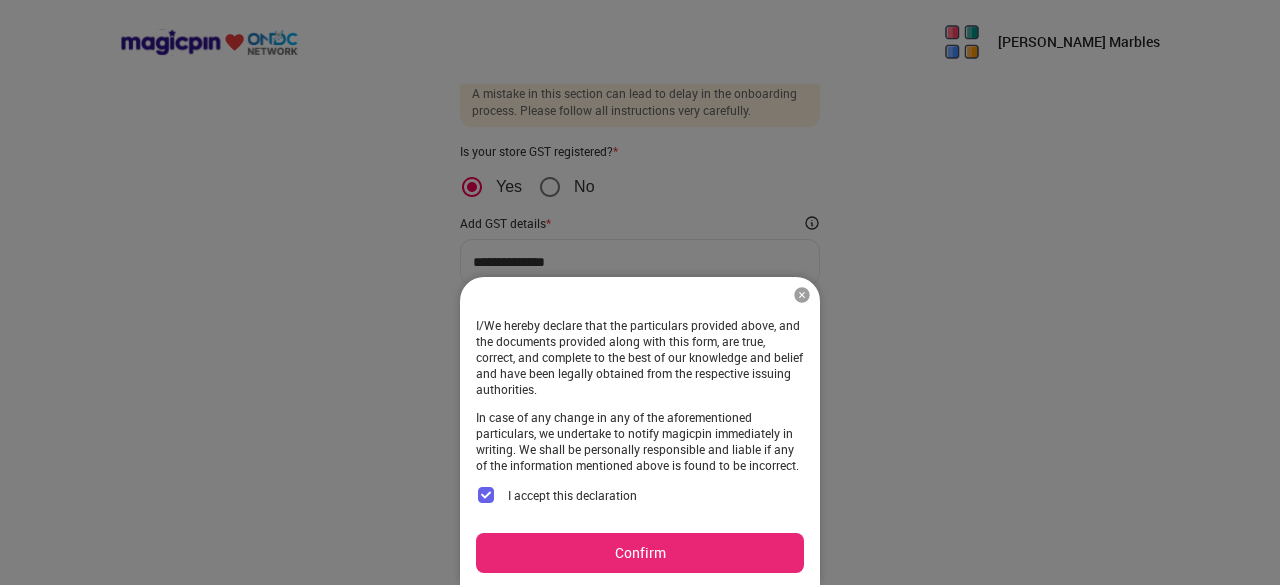 click on "I/We hereby declare that the particulars provided above, and the documents provided along with this form, are true, correct, and complete to the best of our knowledge and belief and have been legally obtained from the respective issuing authorities. In case of any change in any of the aforementioned particulars, we undertake to notify magicpin immediately in writing. We shall be personally responsible and liable if any of the information mentioned above is found to be incorrect. I accept this declaration Confirm" at bounding box center (640, 431) 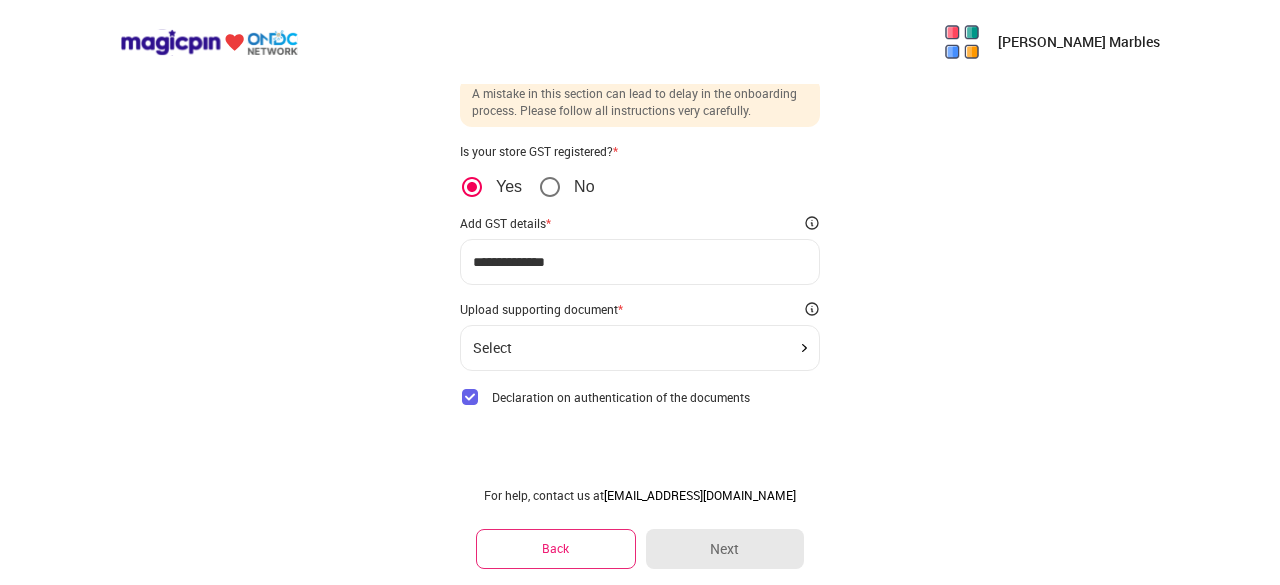 click on "Select" 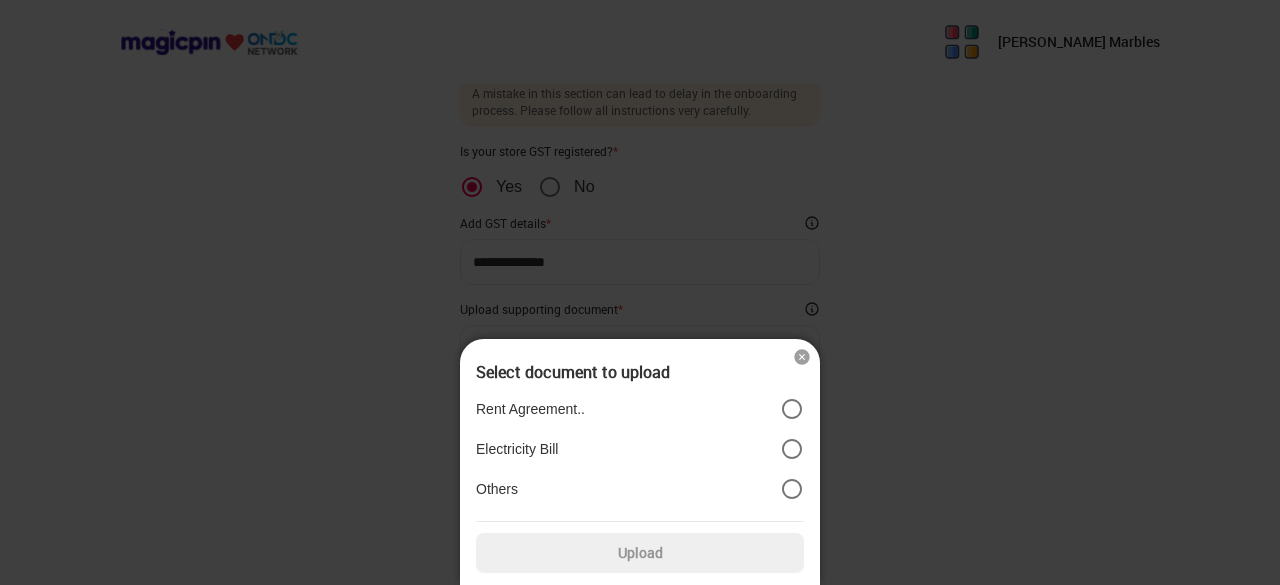 click on "Others" at bounding box center [497, 489] 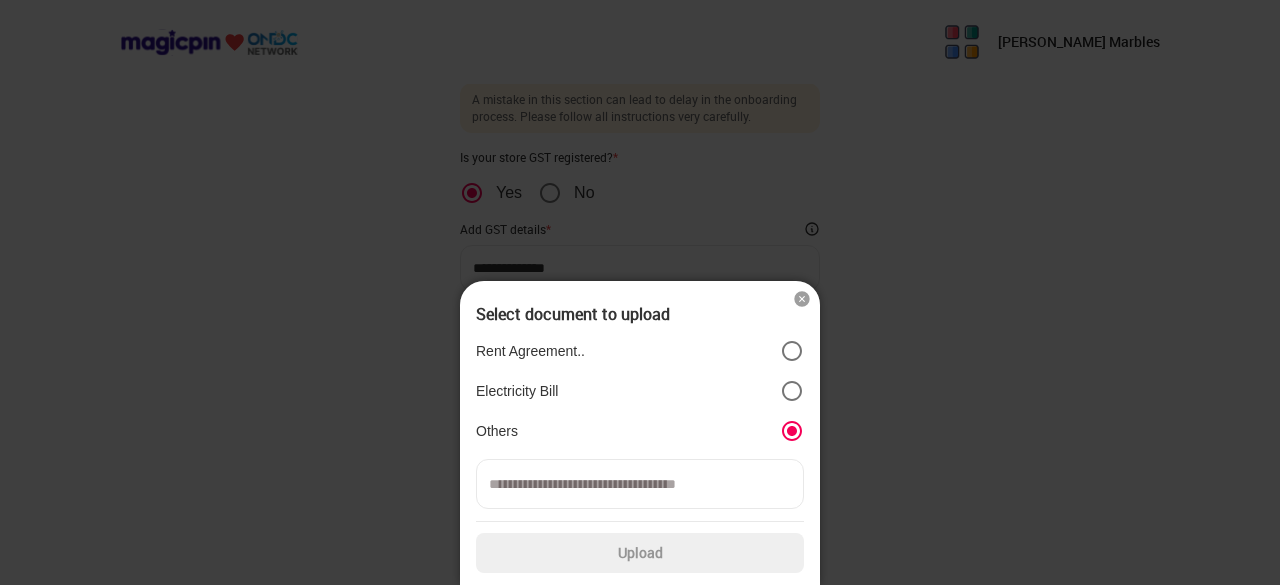 scroll, scrollTop: 52, scrollLeft: 0, axis: vertical 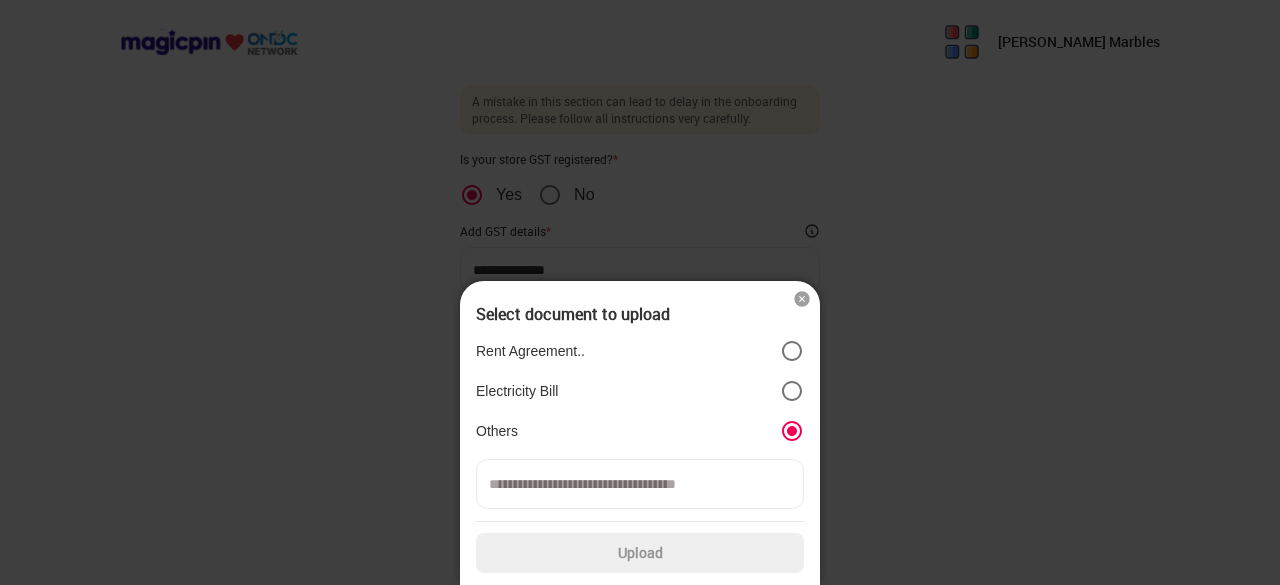 click at bounding box center (640, 484) 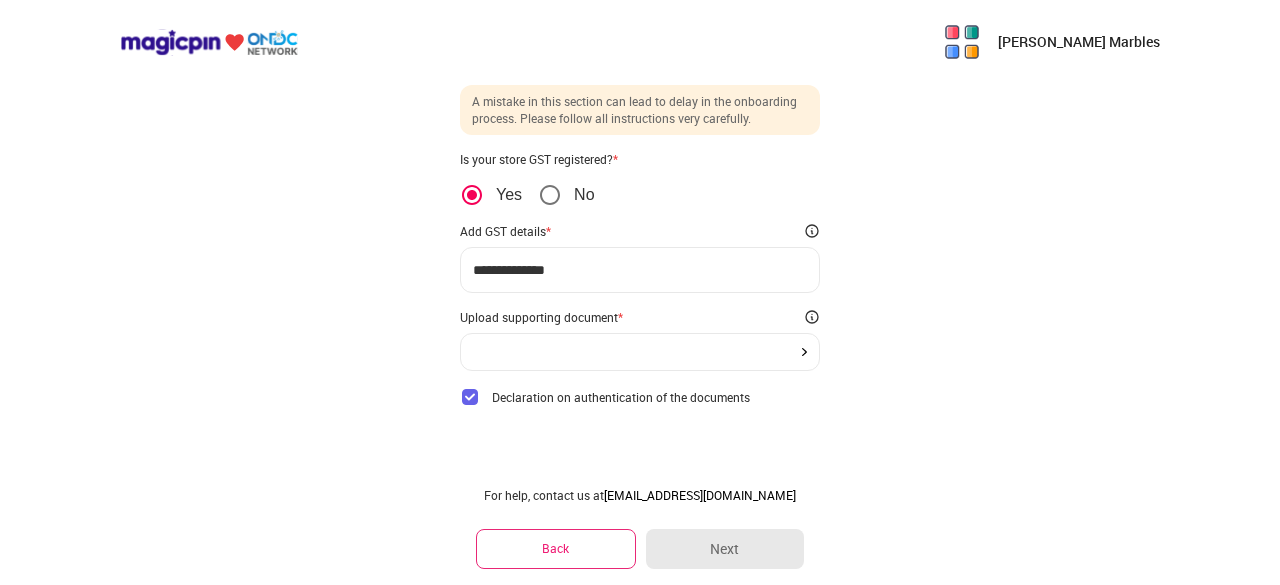 click at bounding box center [640, 352] 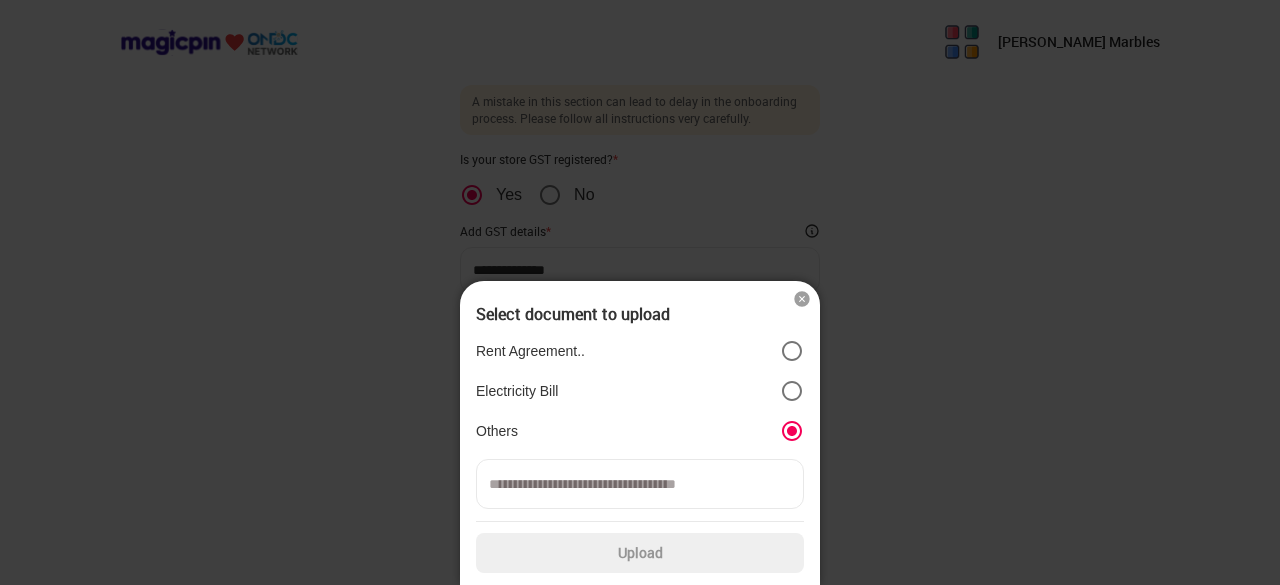 click at bounding box center (802, 299) 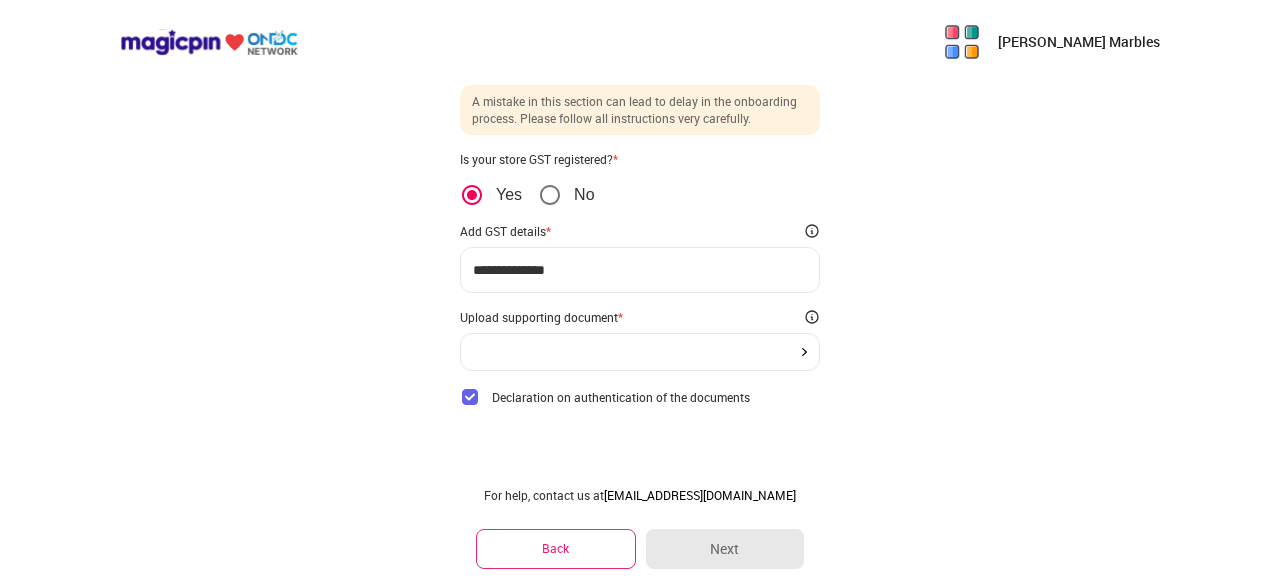 click on "Back" at bounding box center [556, 548] 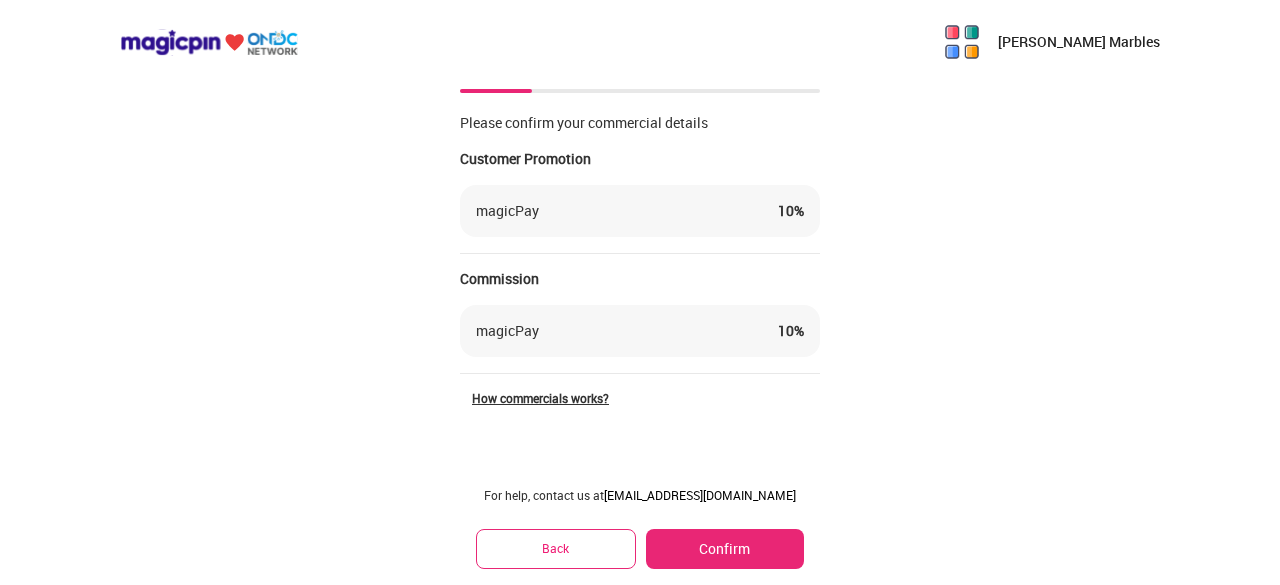 click on "Back" at bounding box center [556, 548] 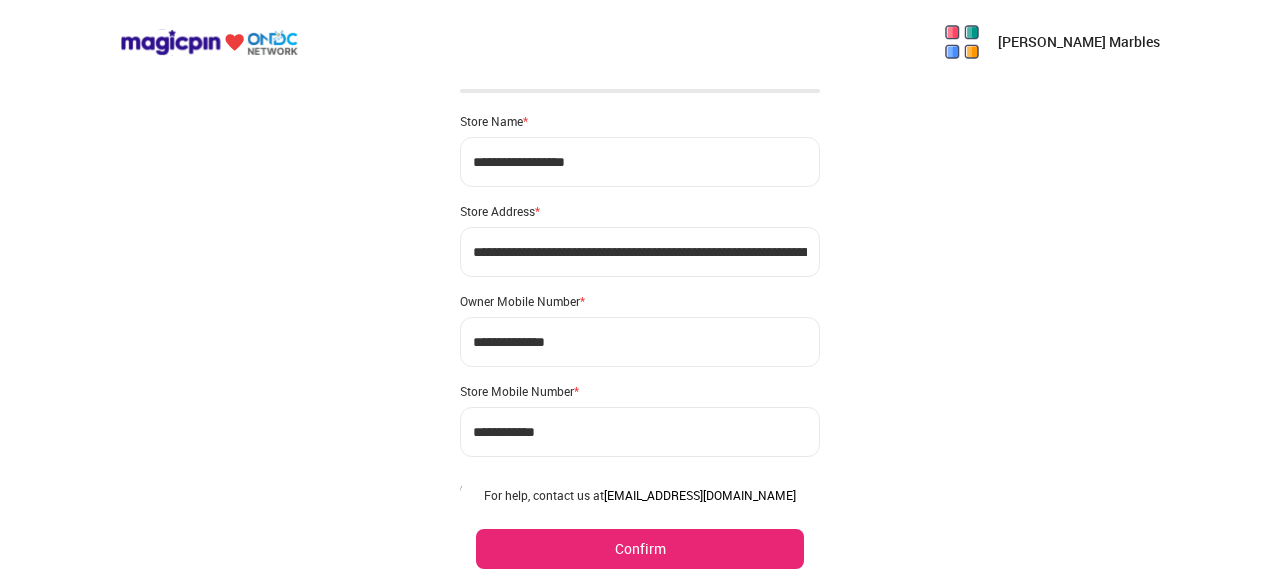 scroll, scrollTop: 170, scrollLeft: 0, axis: vertical 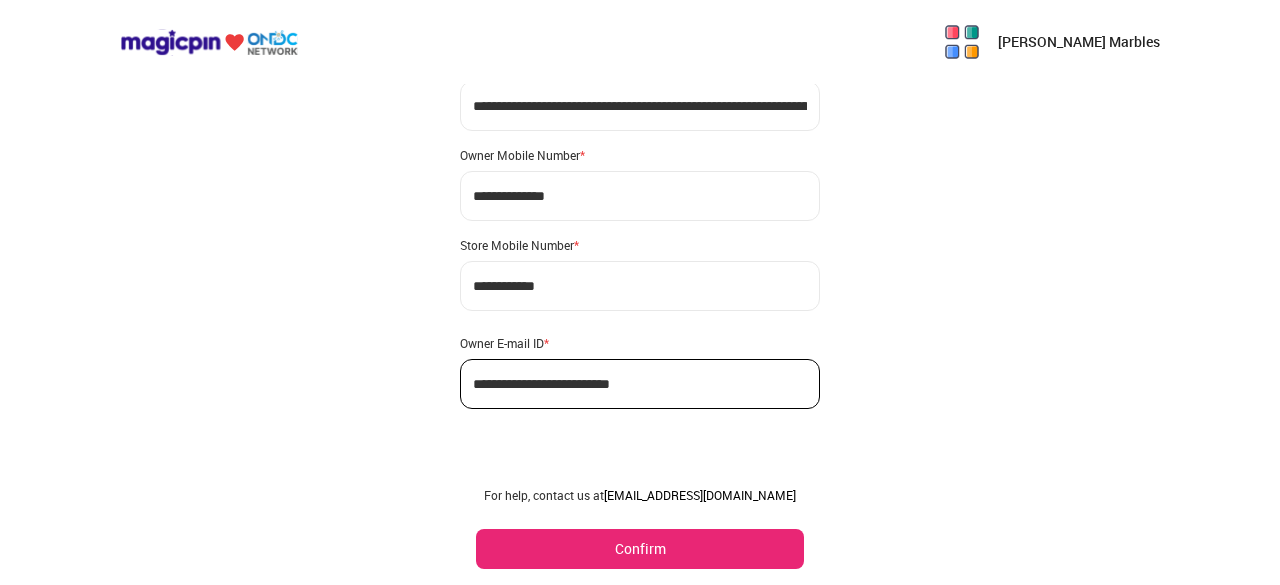 click on "Confirm" at bounding box center [640, 549] 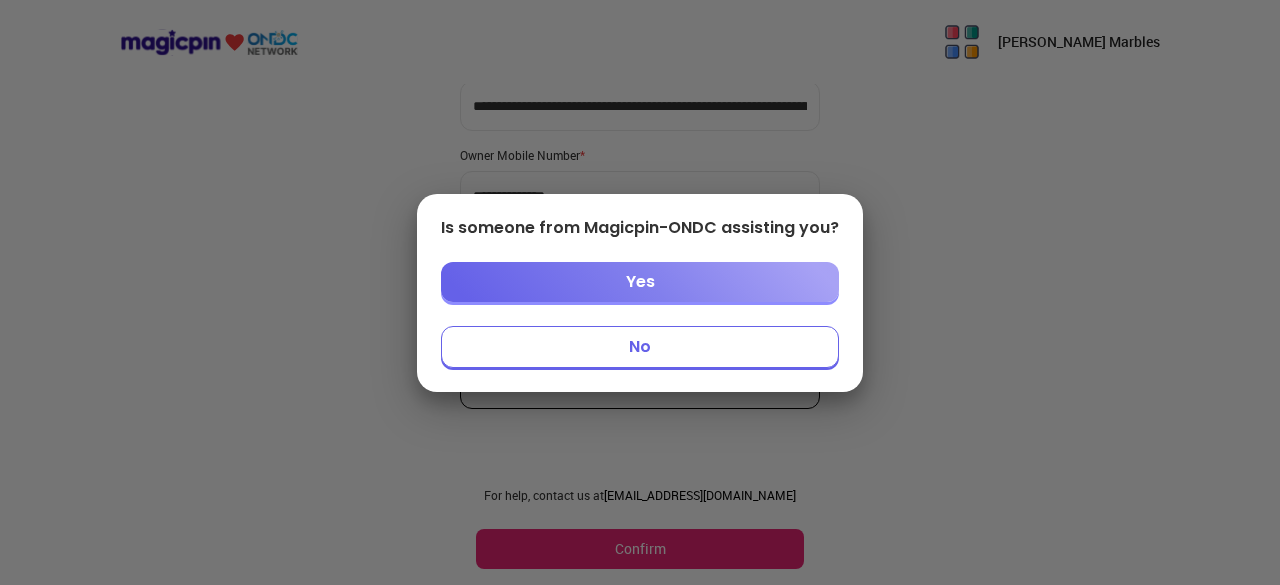 click on "No" at bounding box center [640, 347] 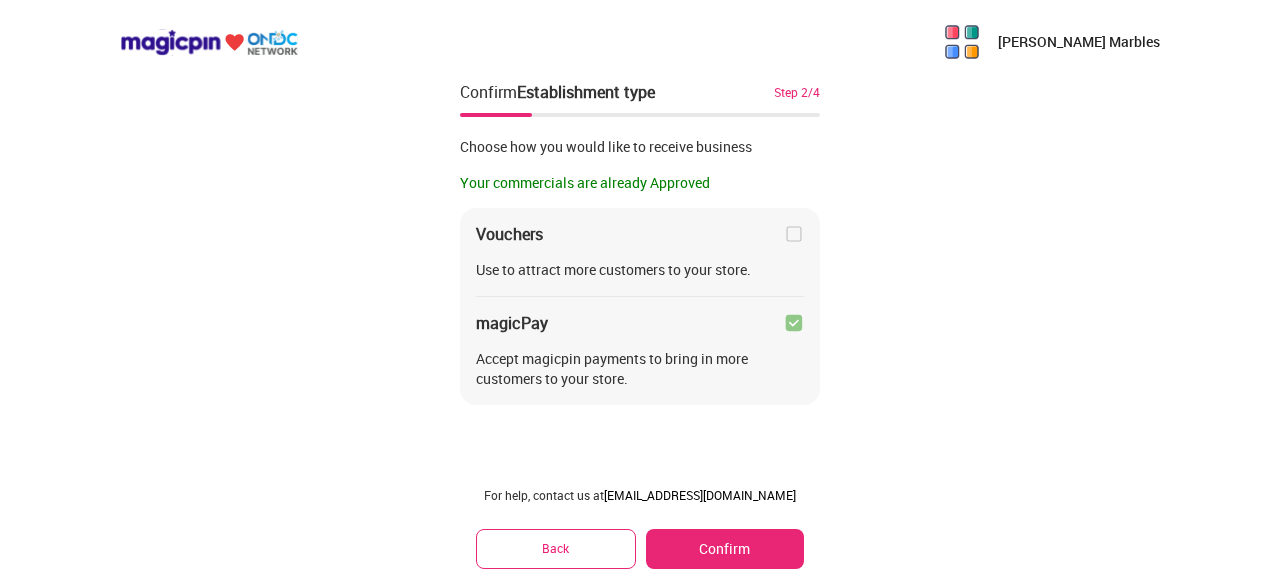 scroll, scrollTop: 0, scrollLeft: 0, axis: both 